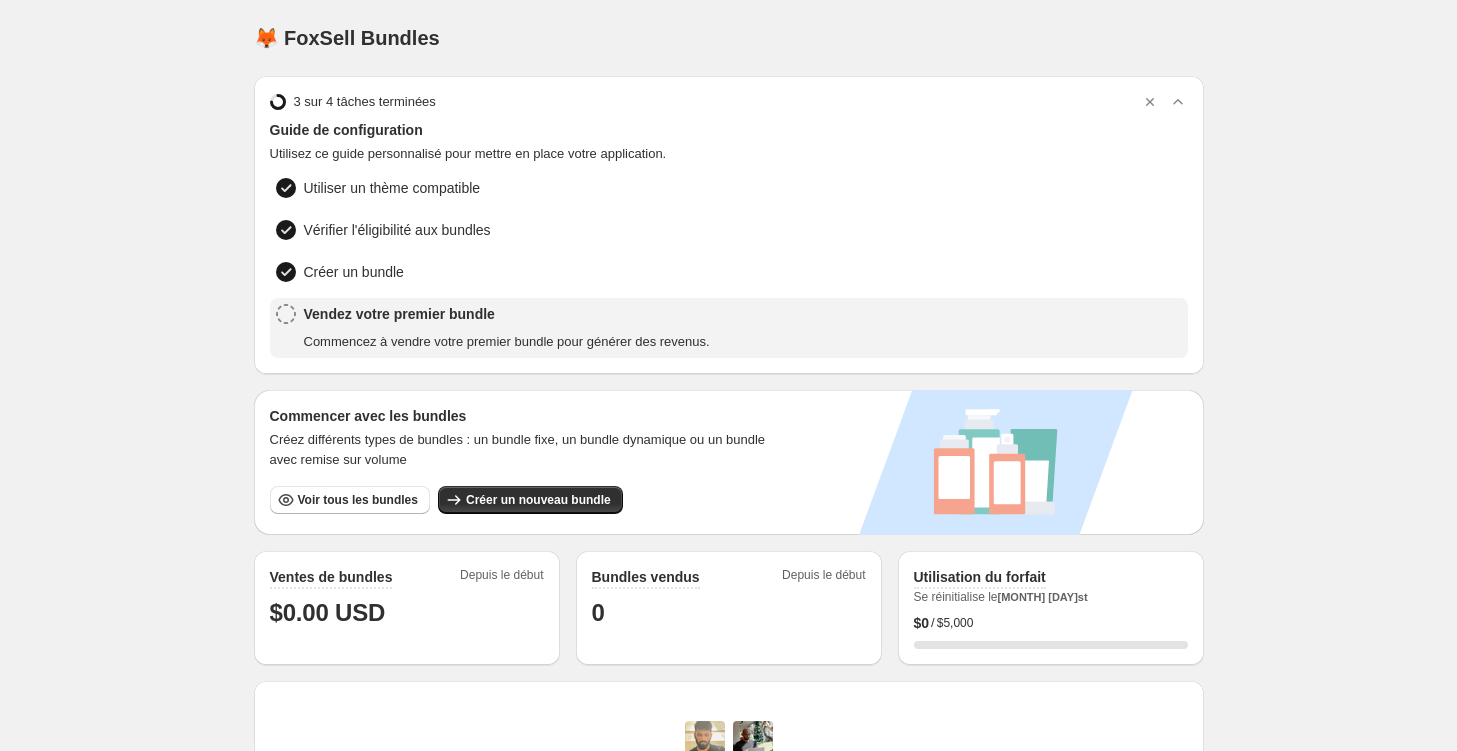 scroll, scrollTop: 0, scrollLeft: 0, axis: both 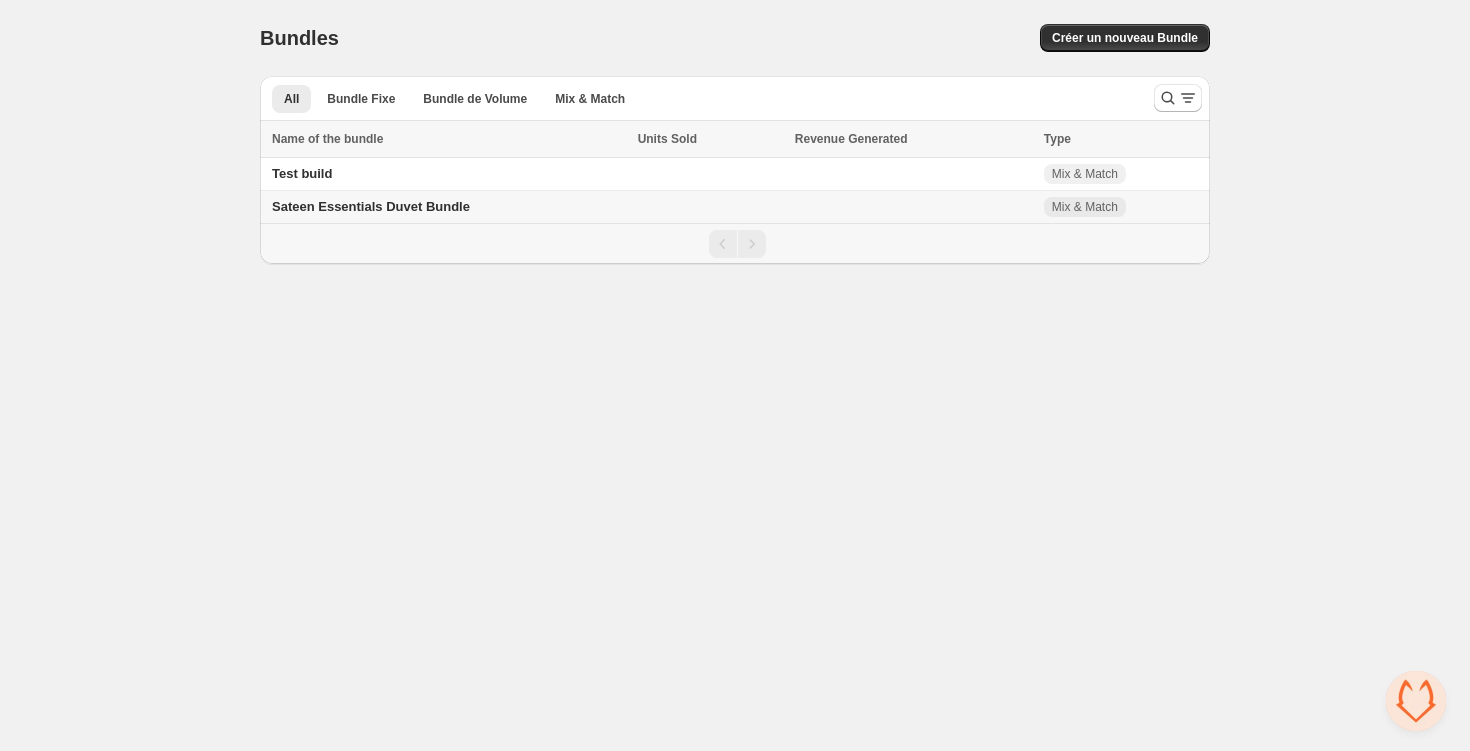 click on "Sateen Essentials Duvet Bundle" at bounding box center (371, 206) 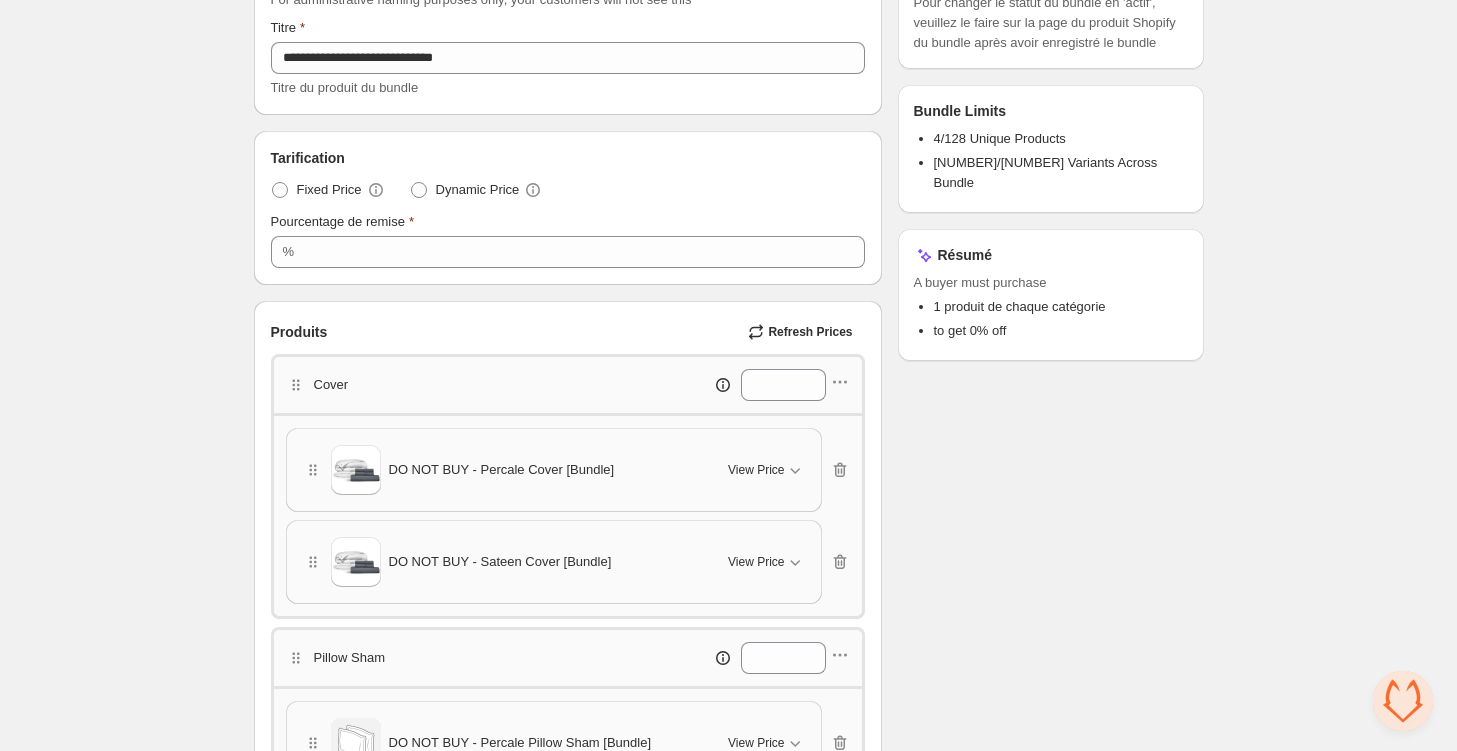scroll, scrollTop: 0, scrollLeft: 0, axis: both 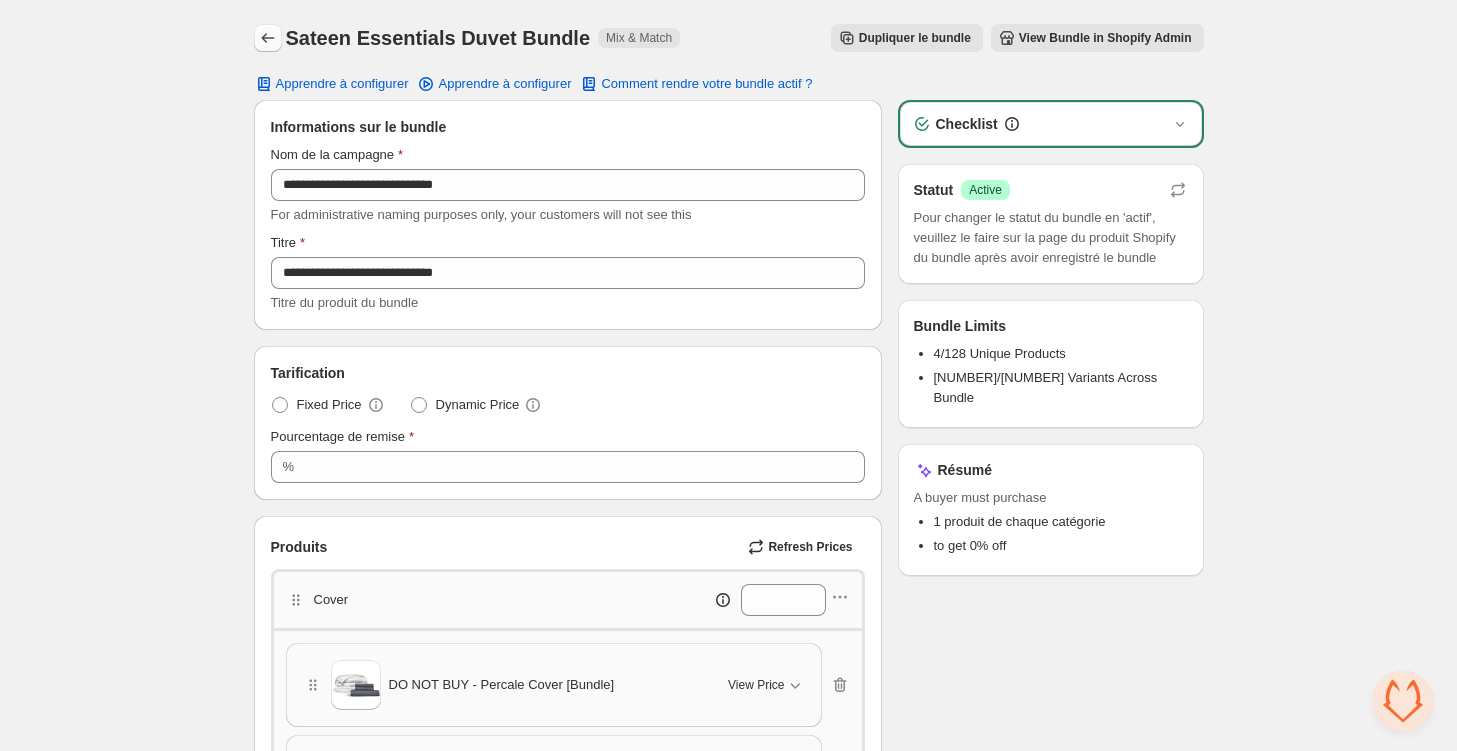 click 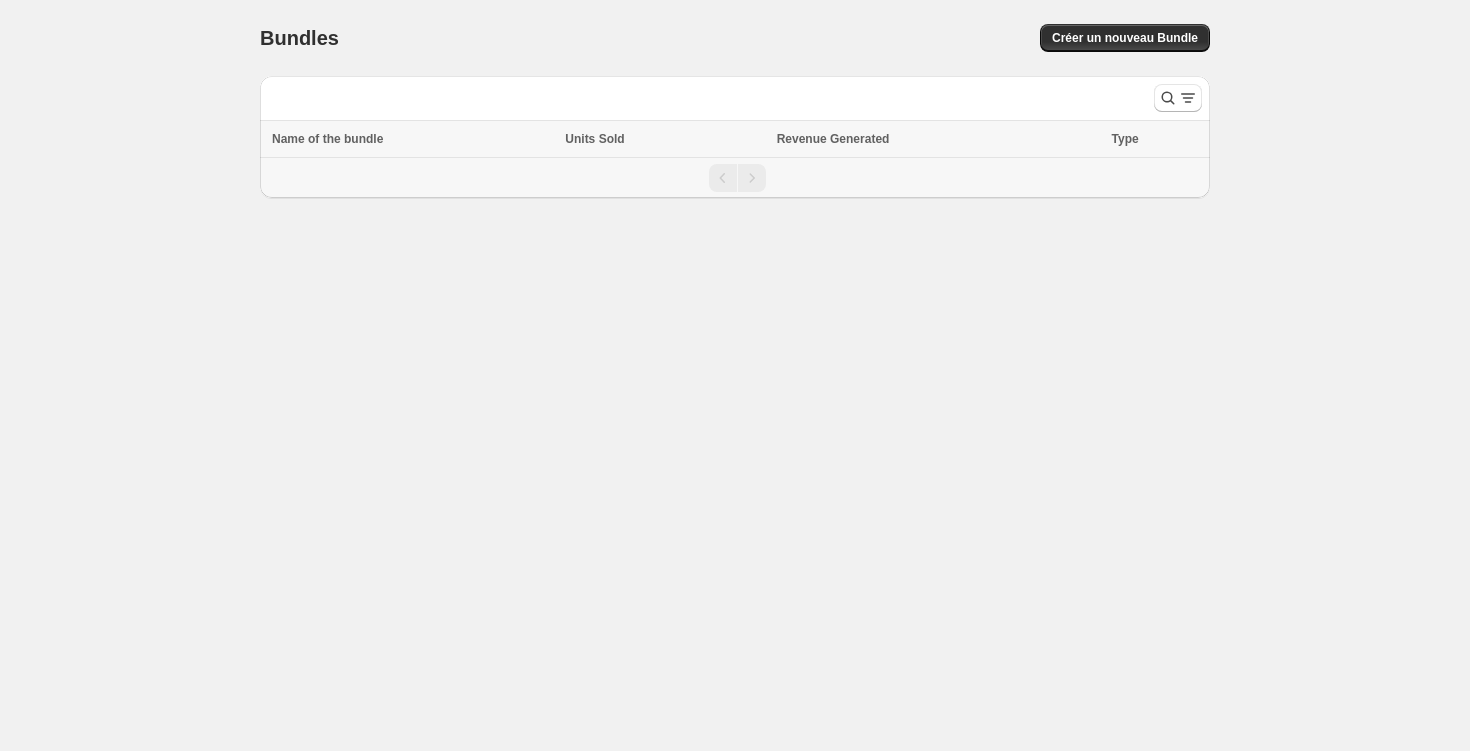 scroll, scrollTop: 0, scrollLeft: 0, axis: both 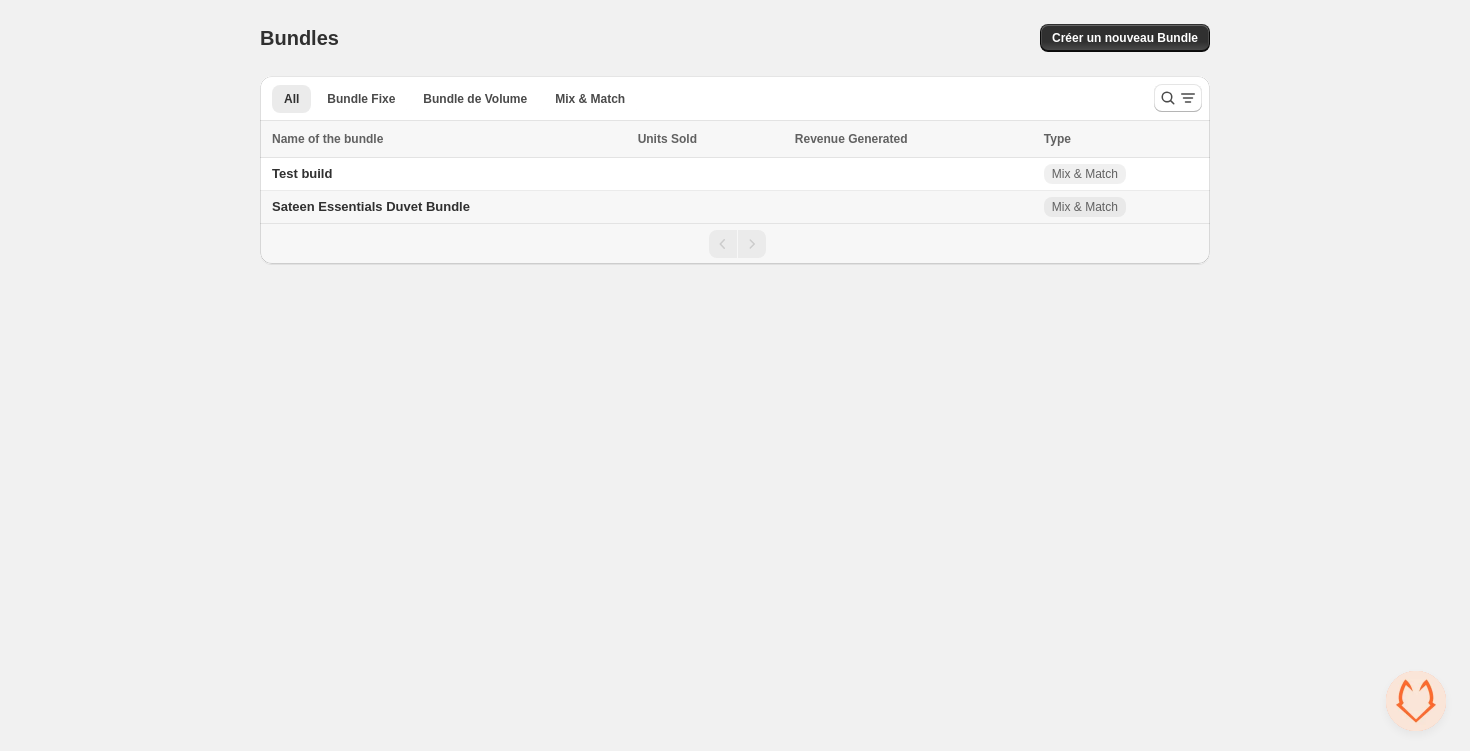 drag, startPoint x: 1092, startPoint y: 44, endPoint x: 755, endPoint y: 61, distance: 337.4285 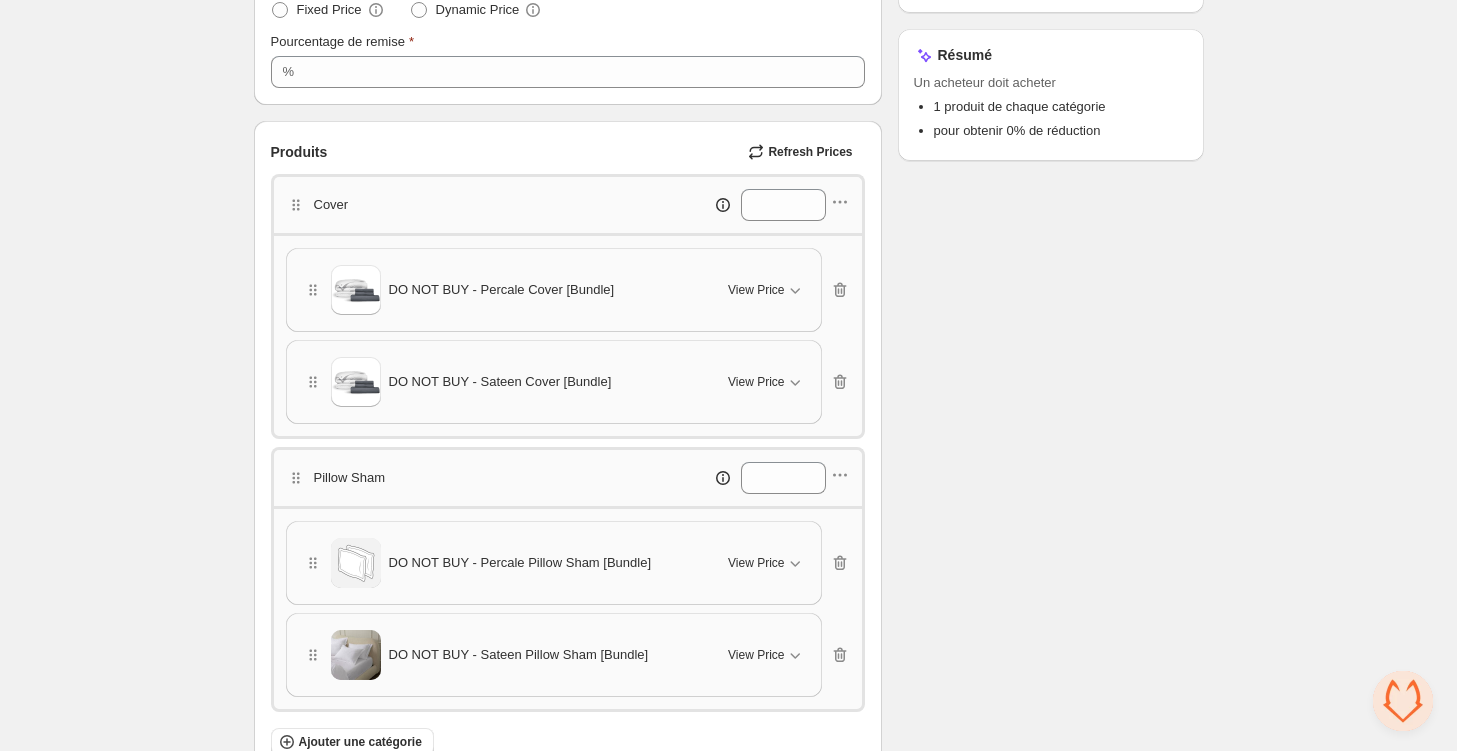 scroll, scrollTop: 0, scrollLeft: 0, axis: both 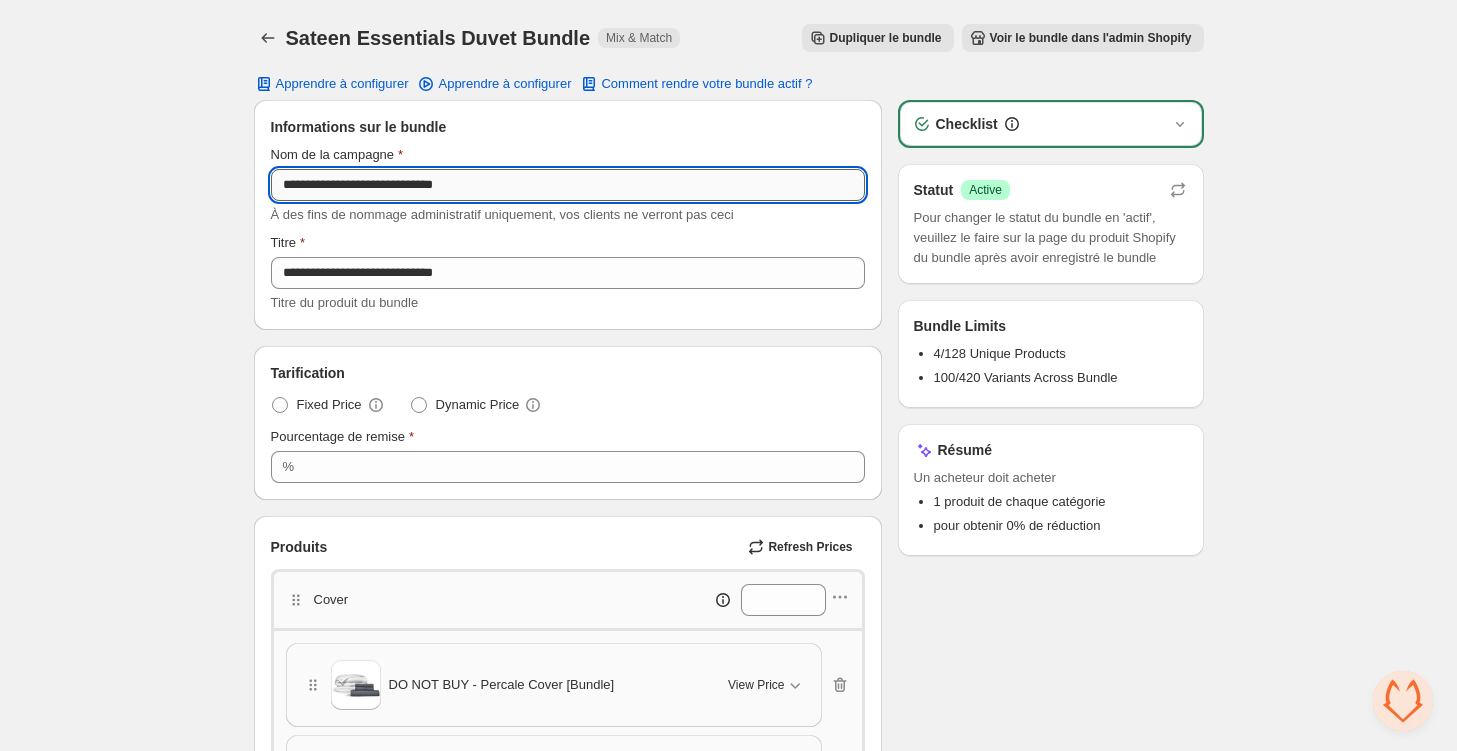 click on "**********" at bounding box center (568, 185) 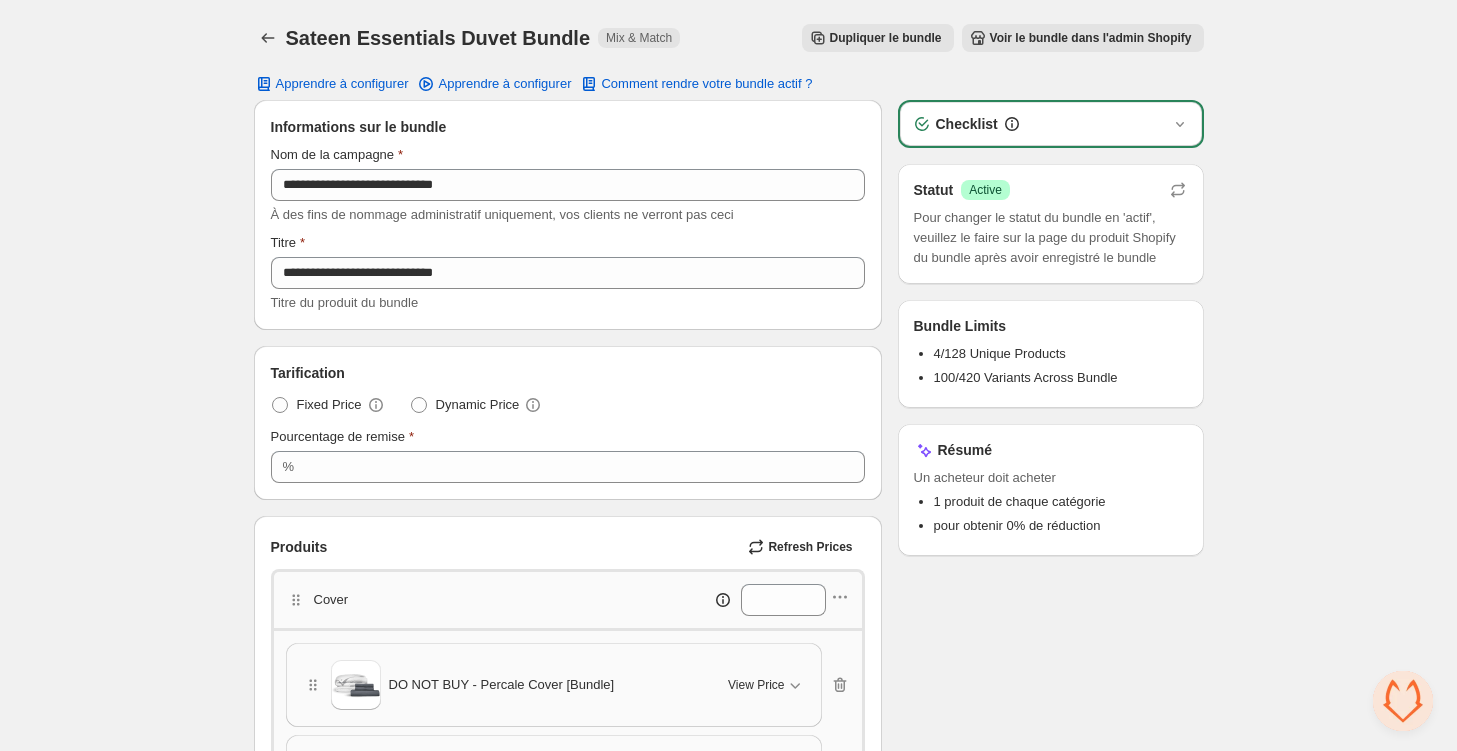 click on "**********" at bounding box center (729, 771) 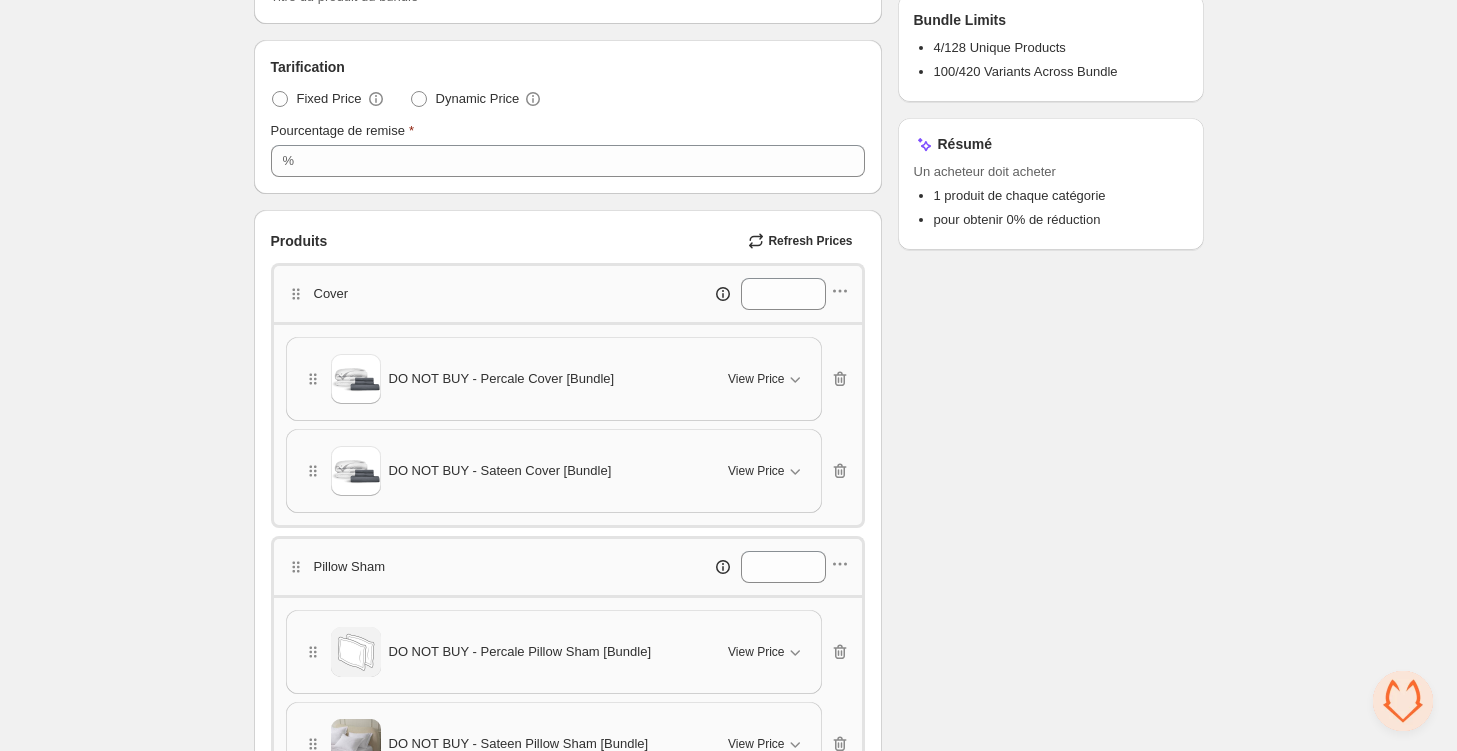 scroll, scrollTop: 0, scrollLeft: 0, axis: both 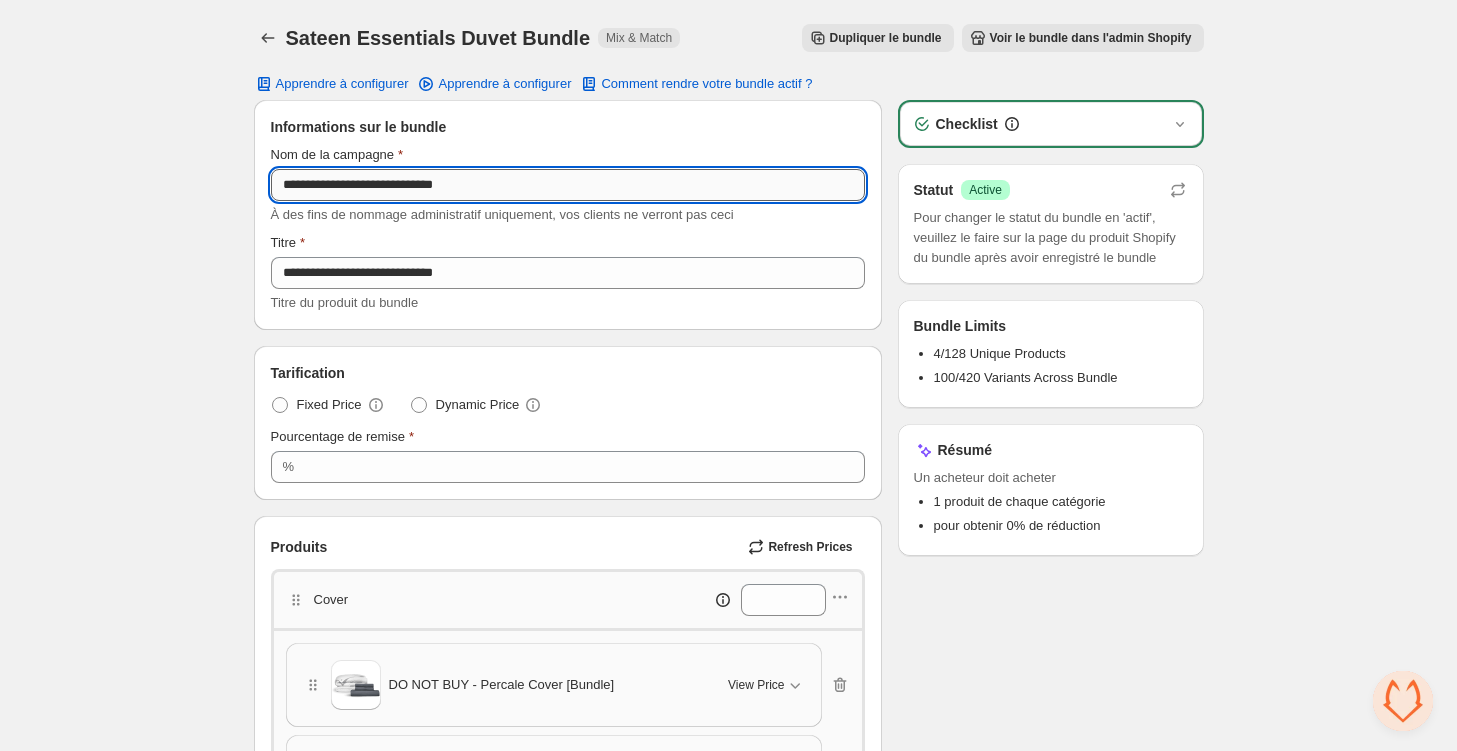 click on "**********" at bounding box center (568, 185) 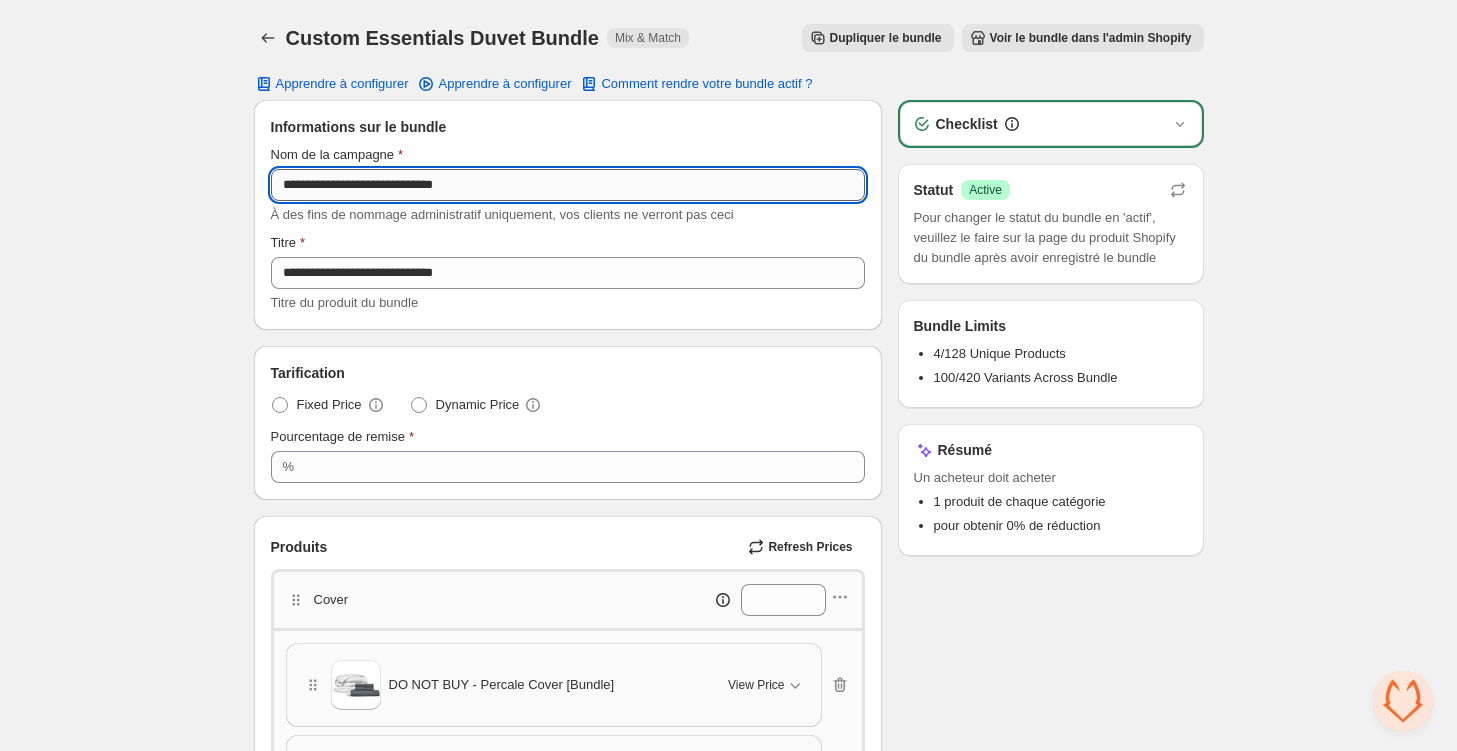 click on "**********" at bounding box center [568, 185] 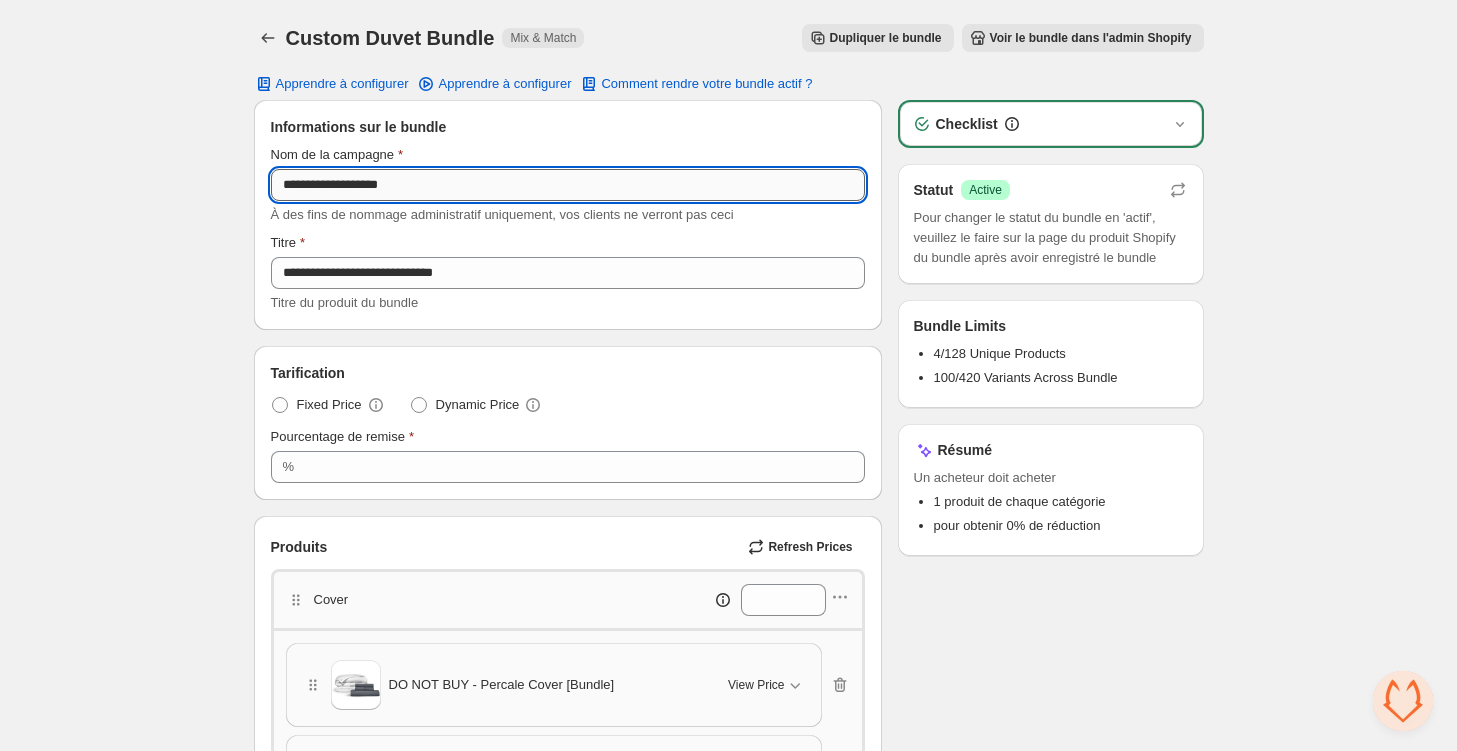click on "**********" at bounding box center (568, 185) 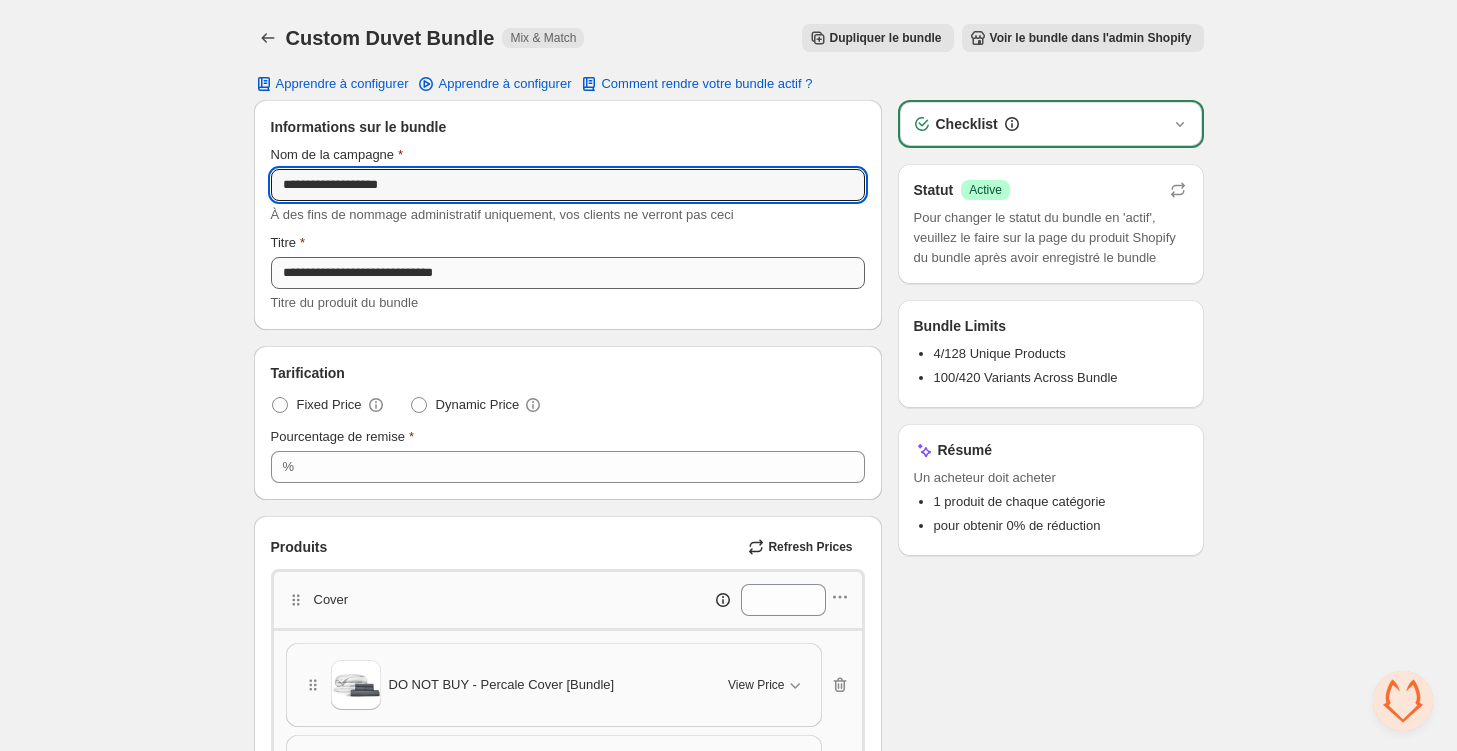 type on "**********" 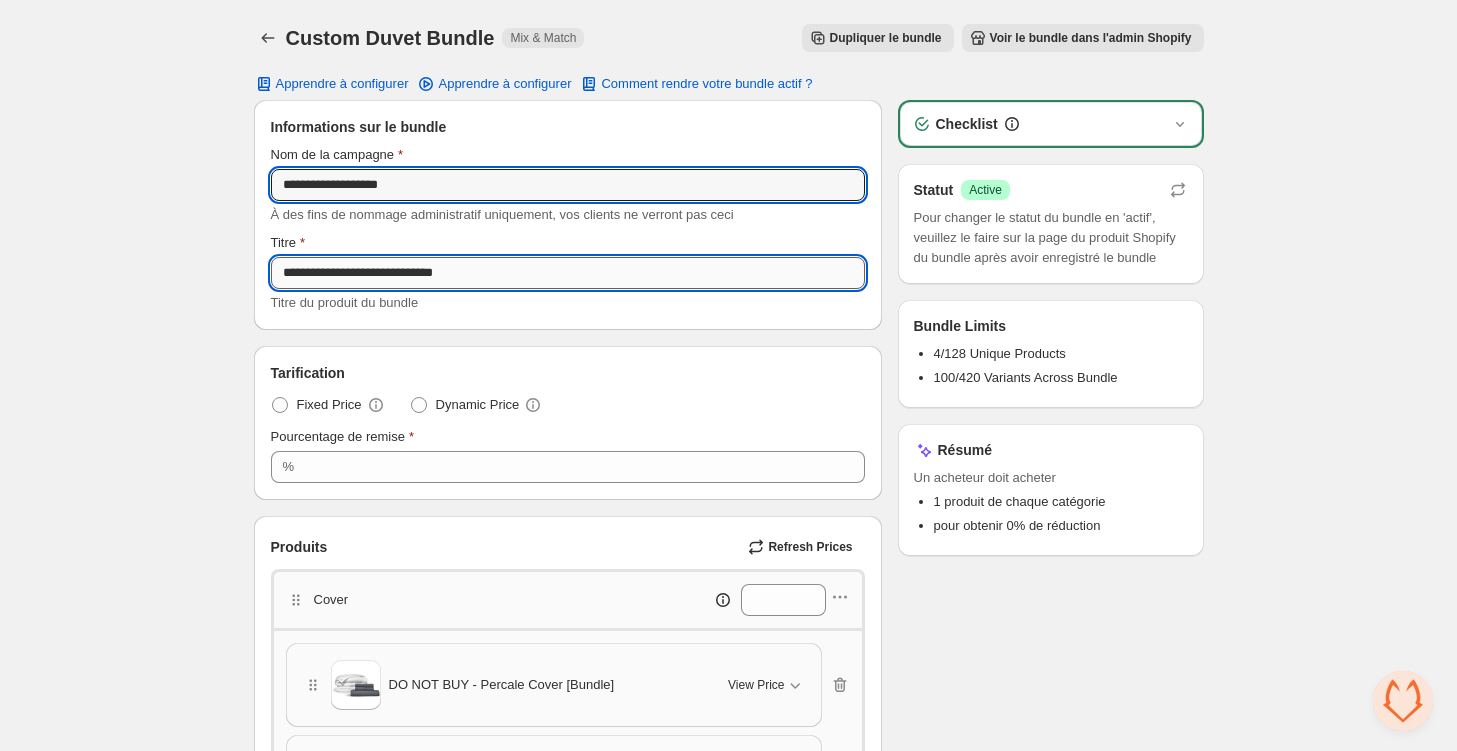 click on "**********" at bounding box center [568, 273] 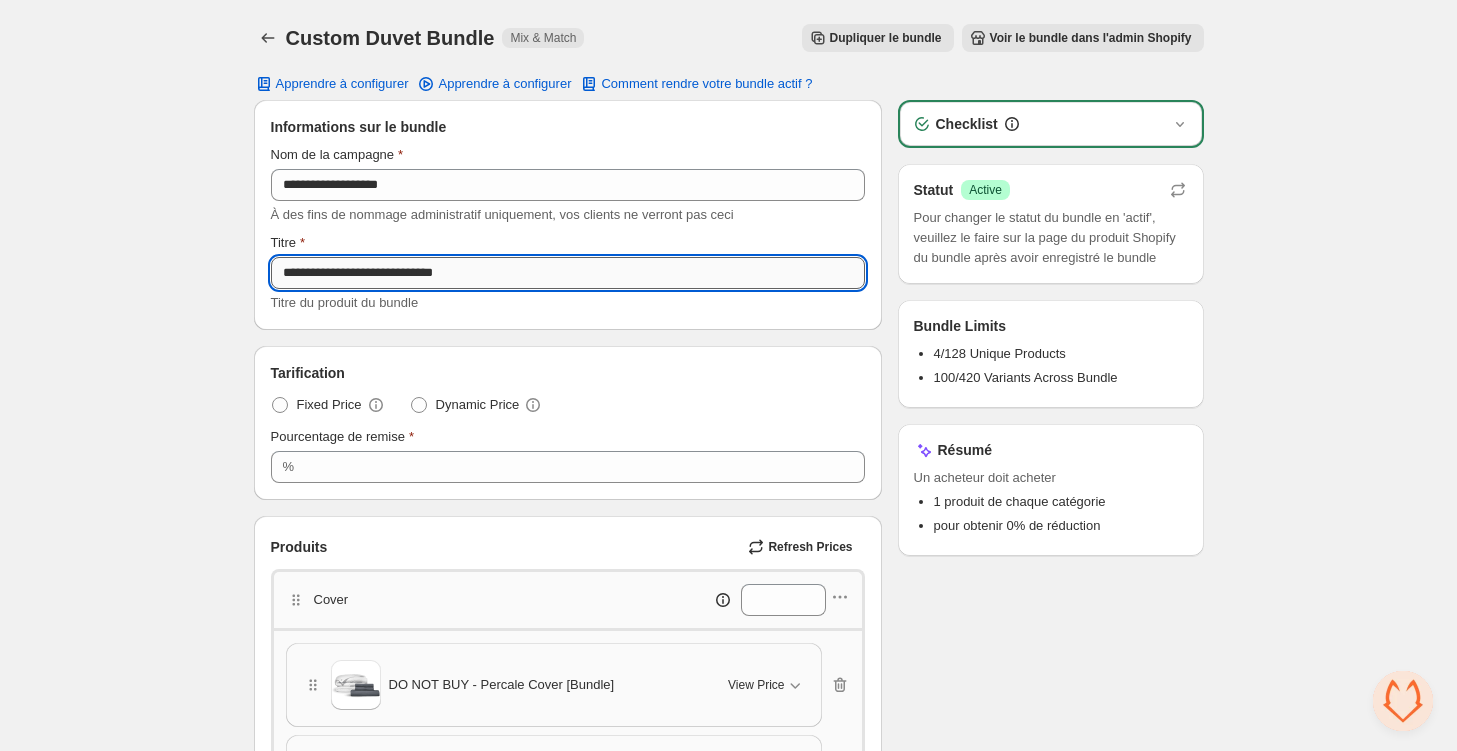 click on "**********" at bounding box center (568, 273) 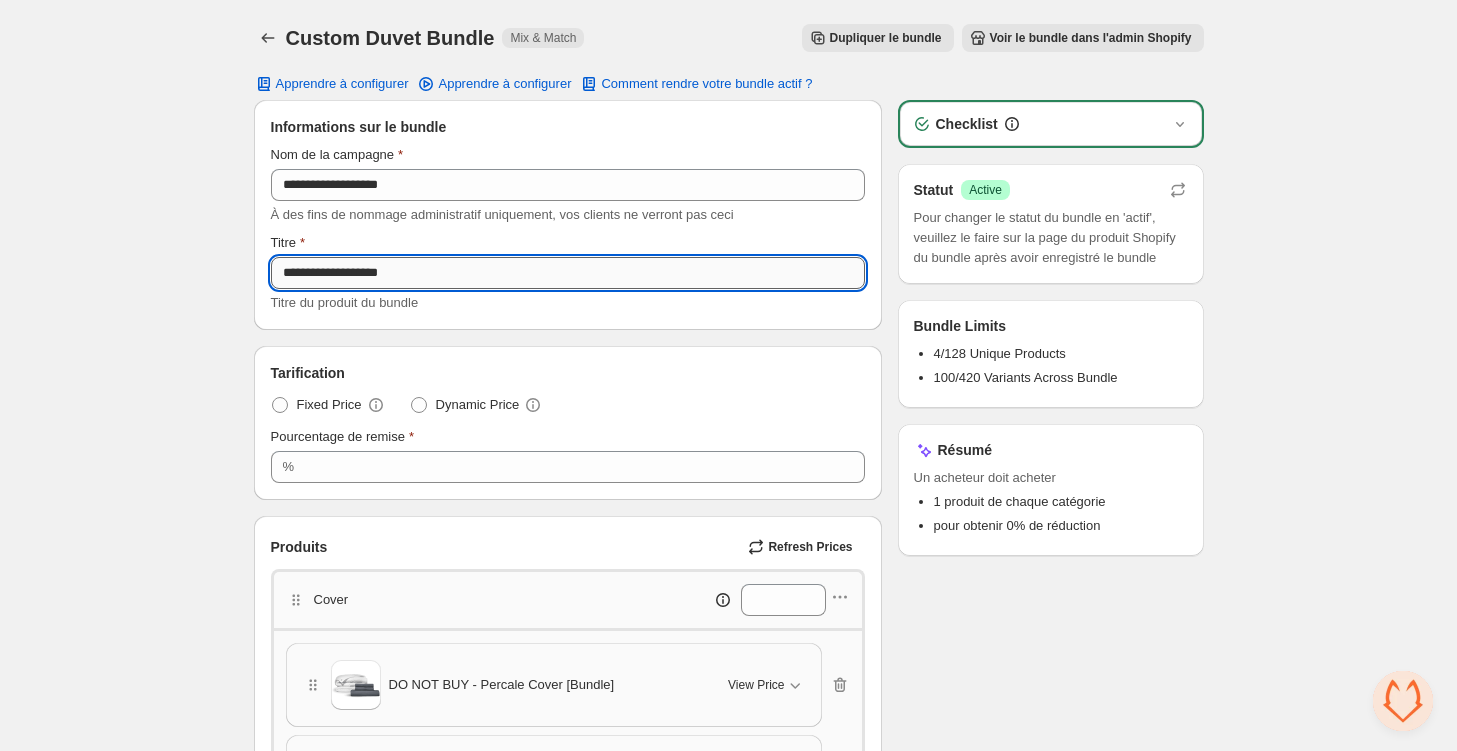 click on "**********" at bounding box center [568, 273] 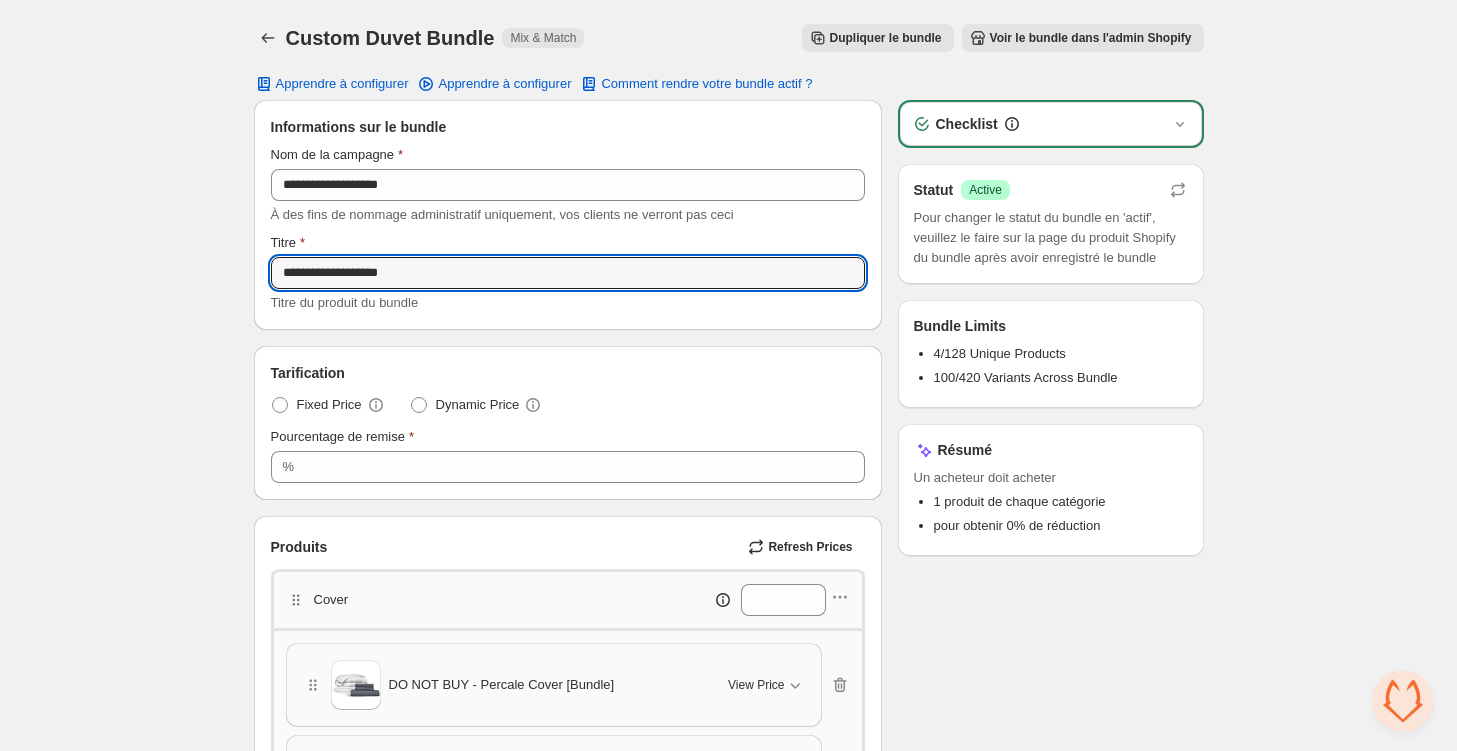 type on "**********" 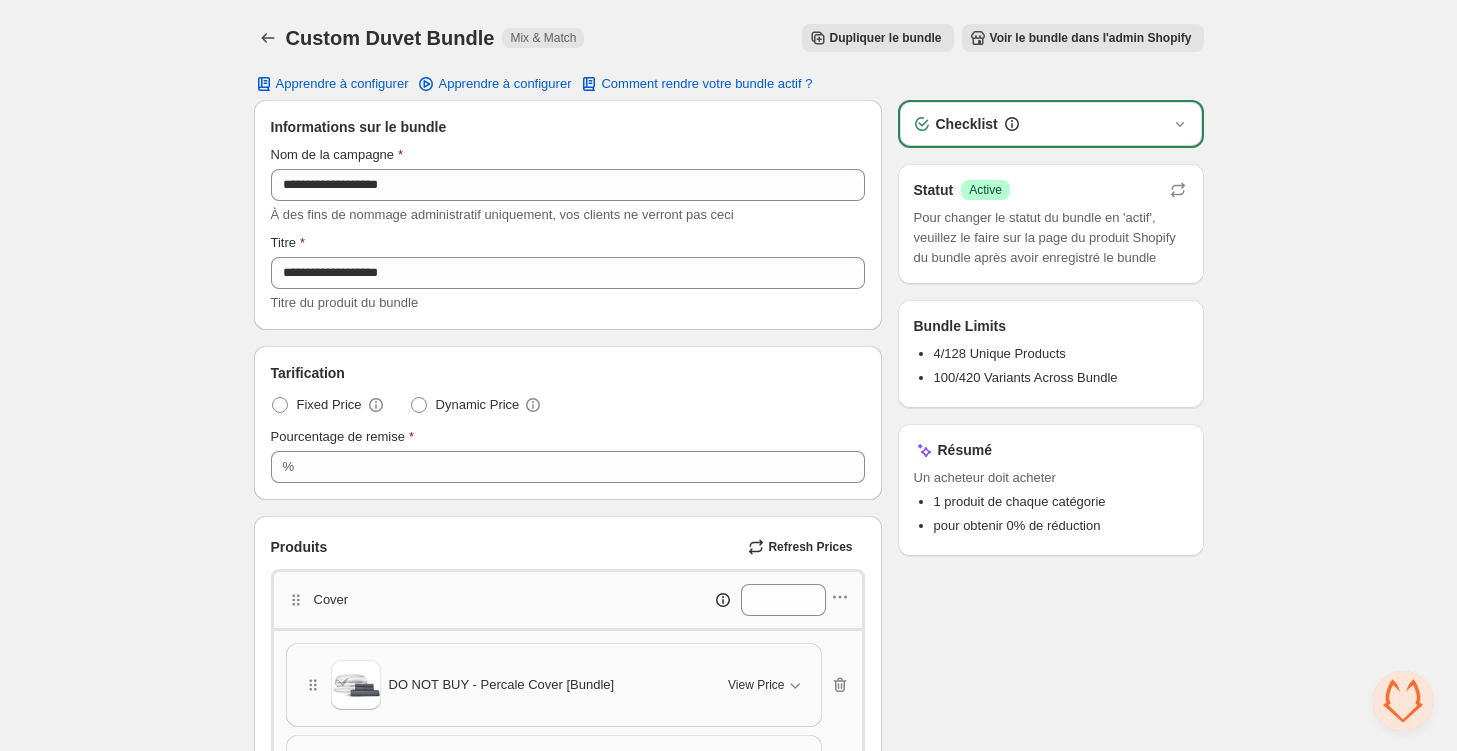 click on "**********" at bounding box center (729, 771) 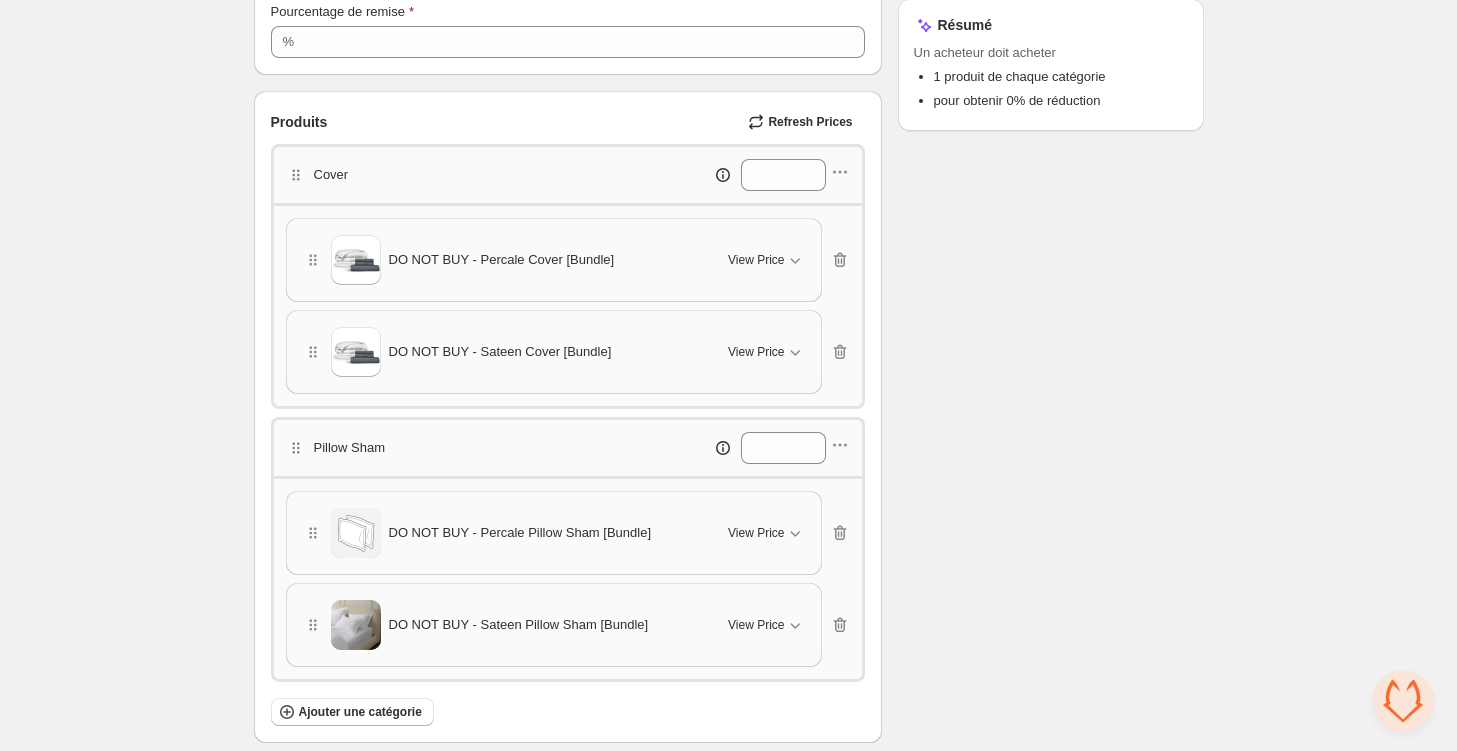 scroll, scrollTop: 445, scrollLeft: 0, axis: vertical 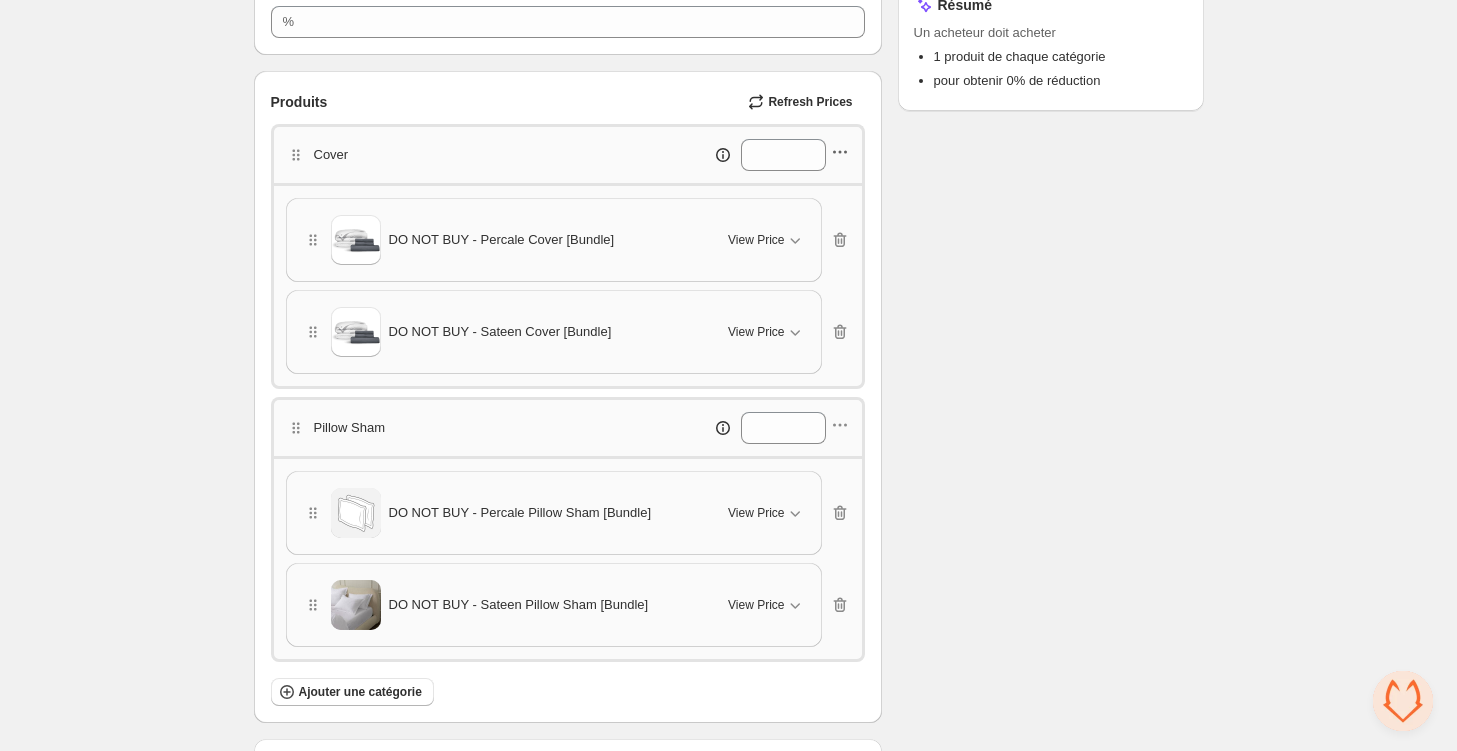 click 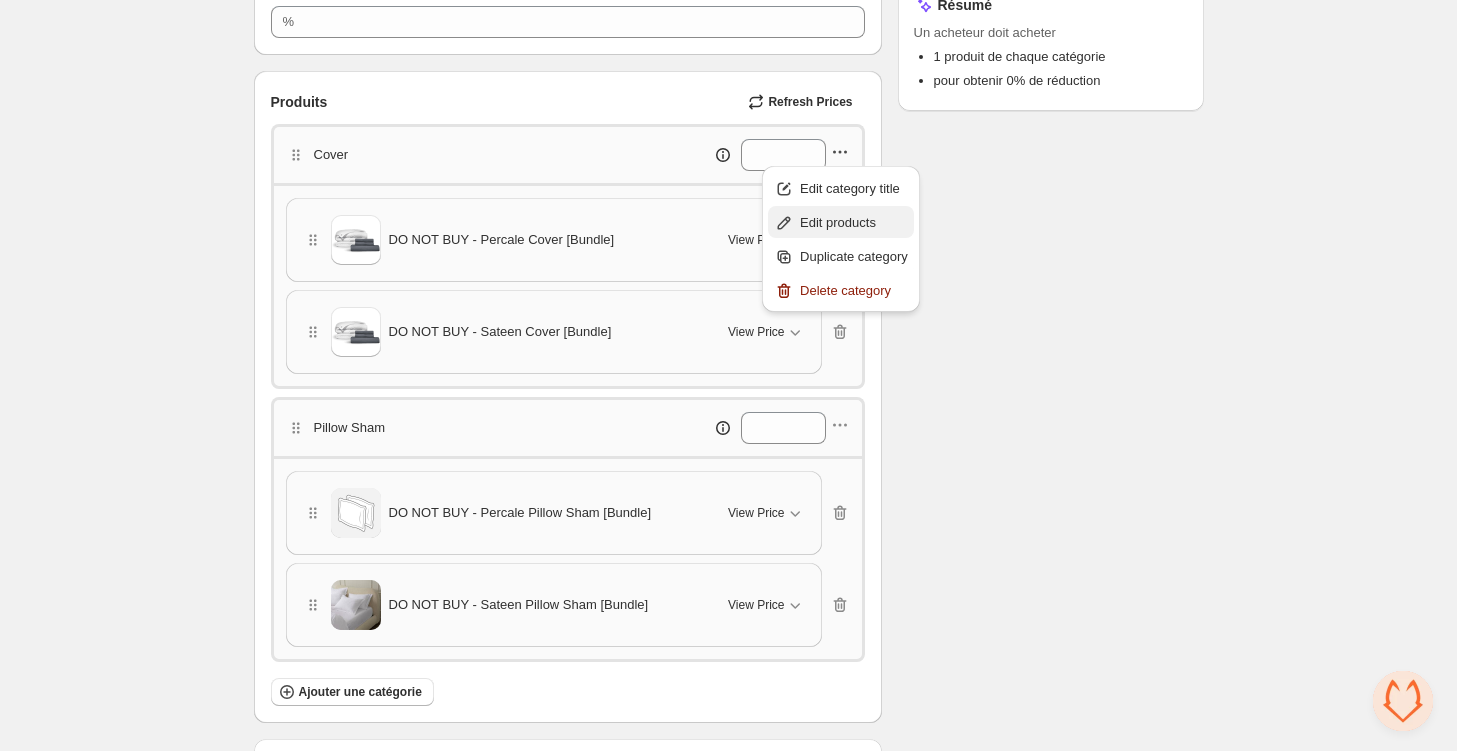 click on "Edit products" at bounding box center (841, 222) 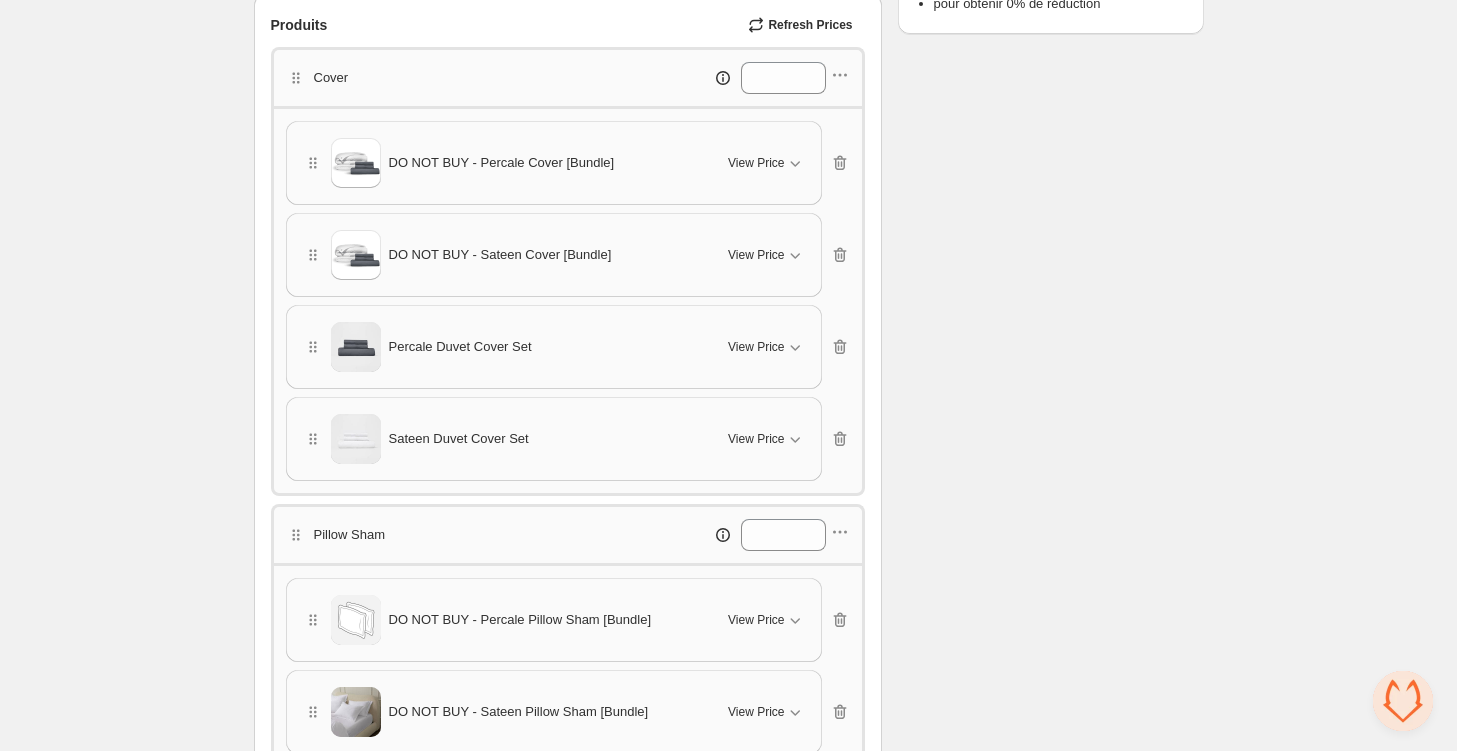 scroll, scrollTop: 381, scrollLeft: 0, axis: vertical 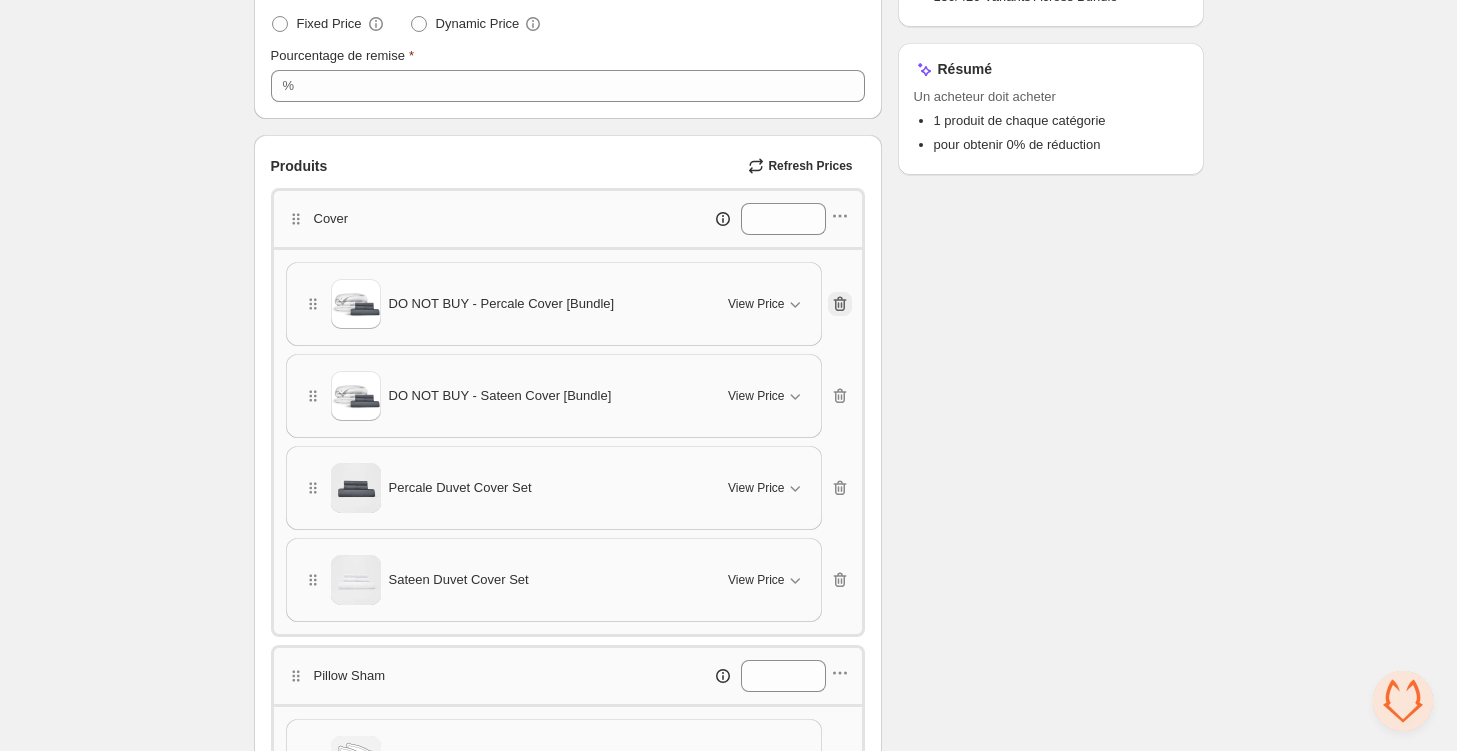 click 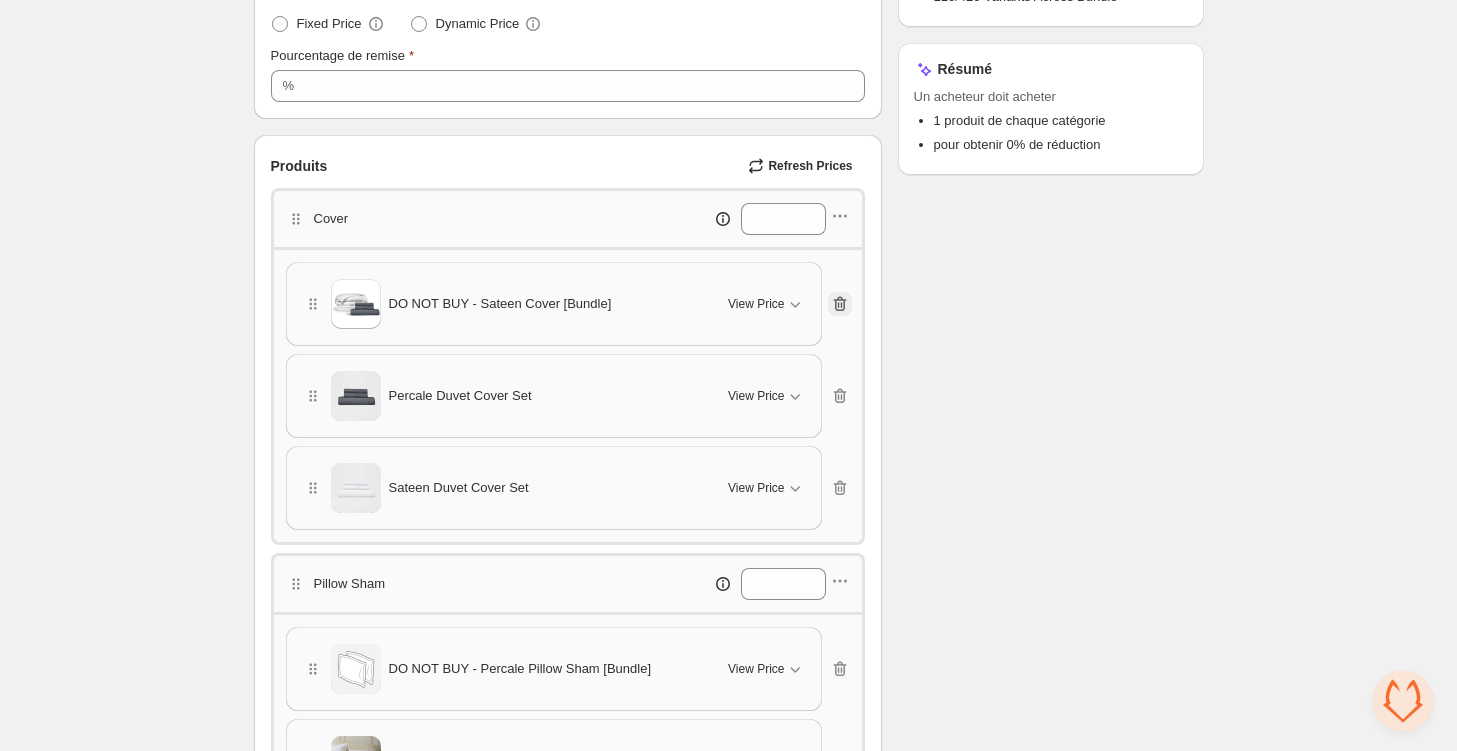 click 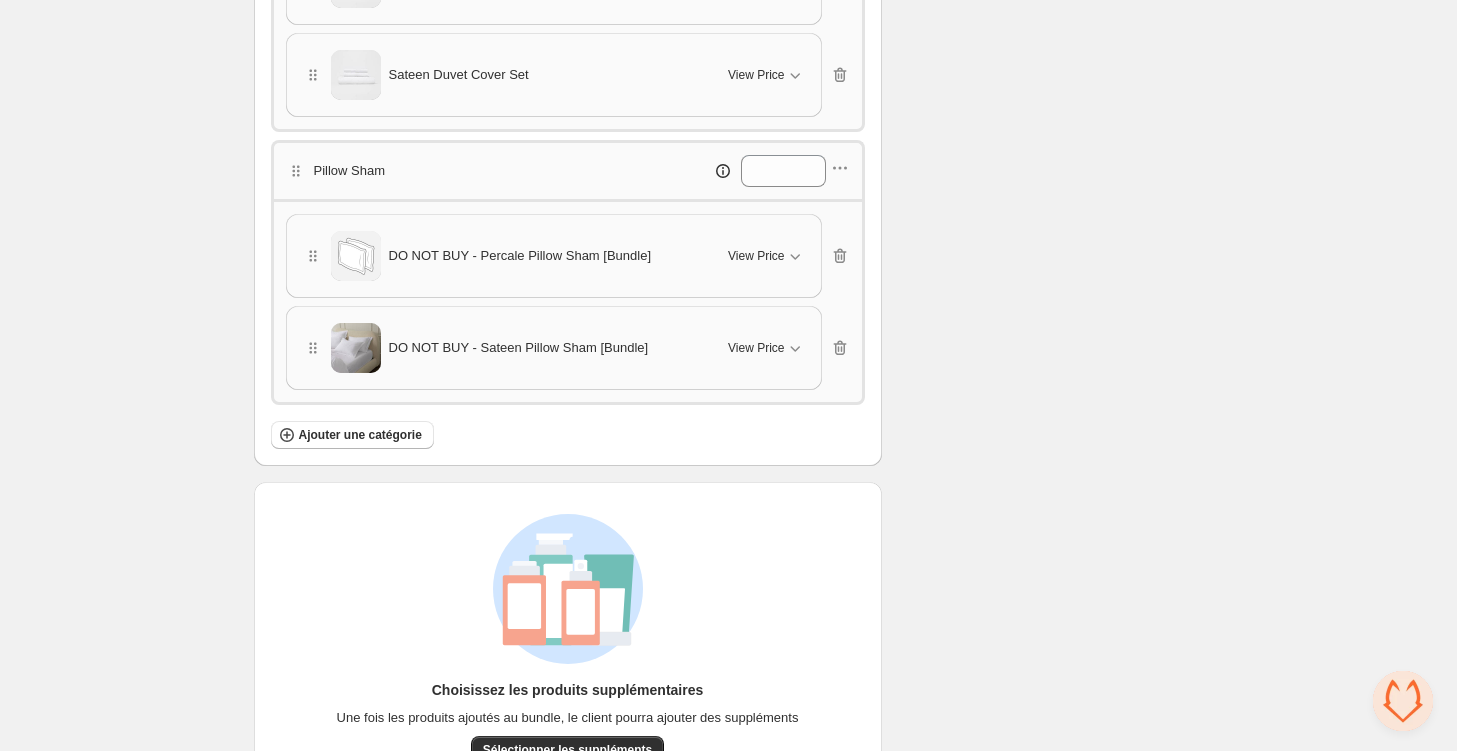 scroll, scrollTop: 703, scrollLeft: 0, axis: vertical 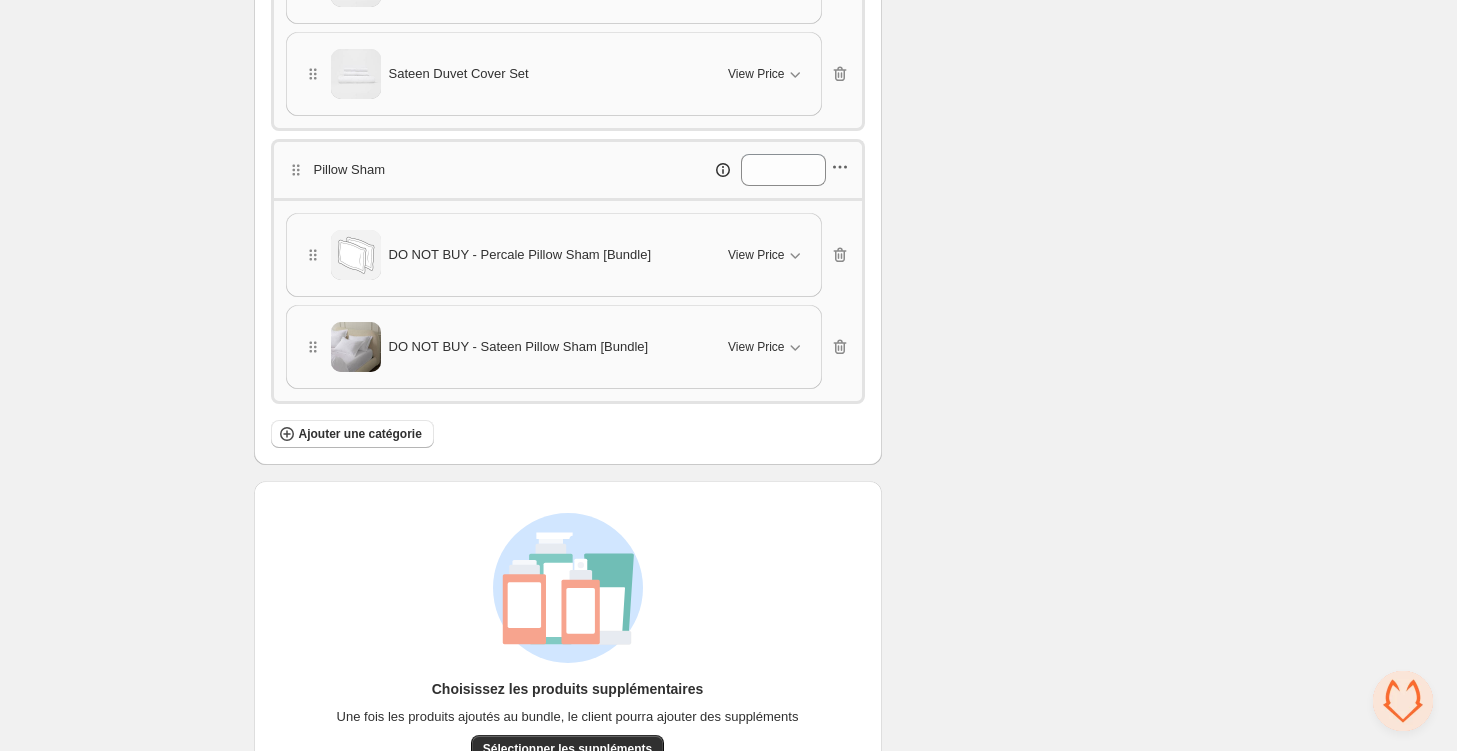 click 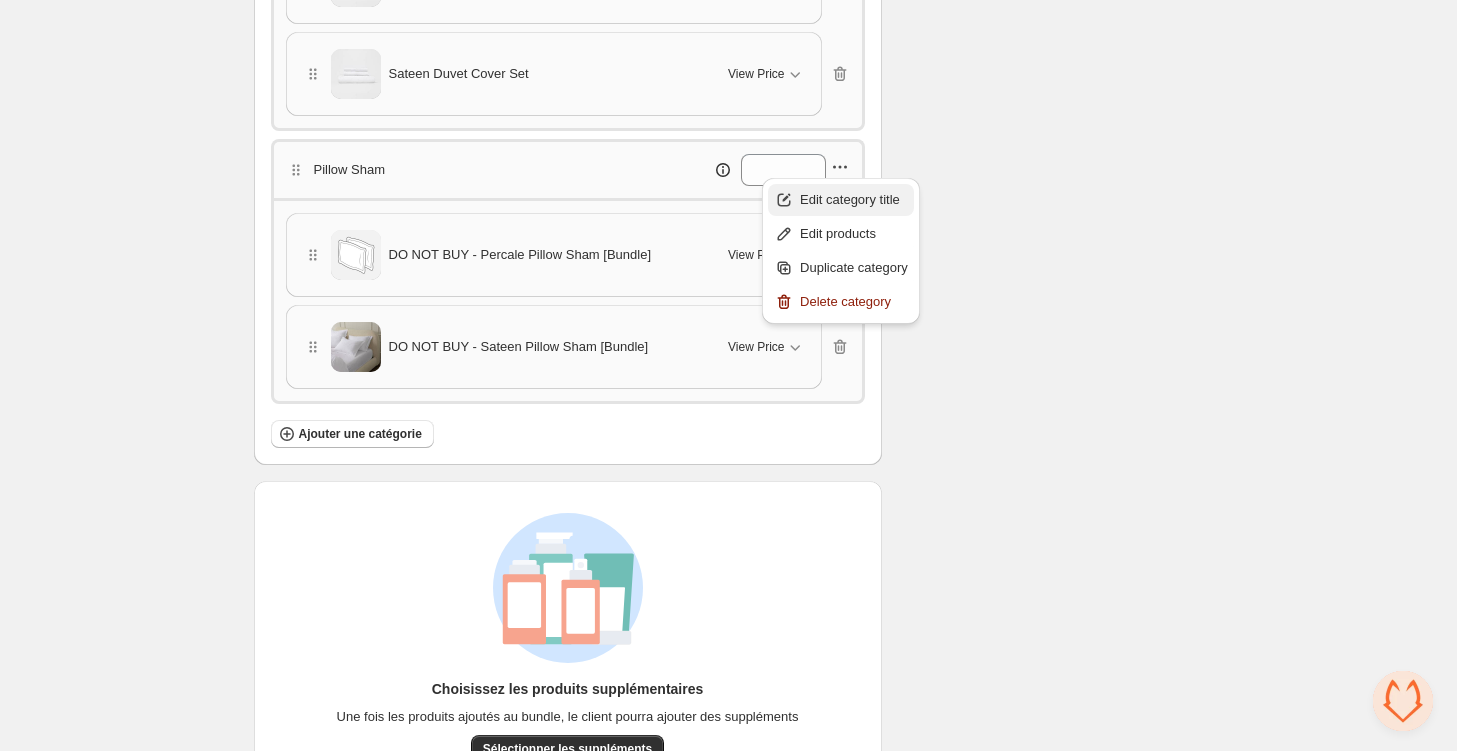 click on "Edit category title" at bounding box center [841, 200] 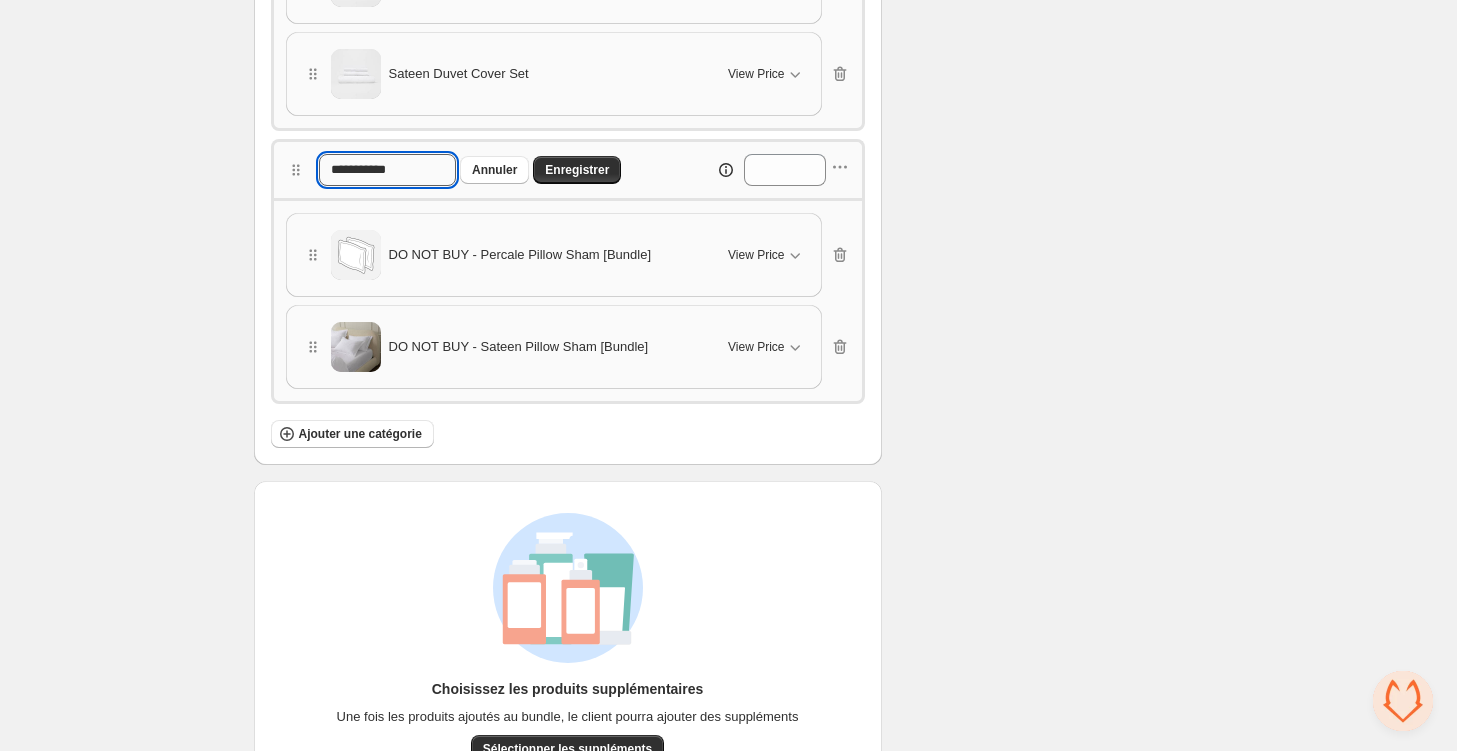 click on "**********" at bounding box center (387, 170) 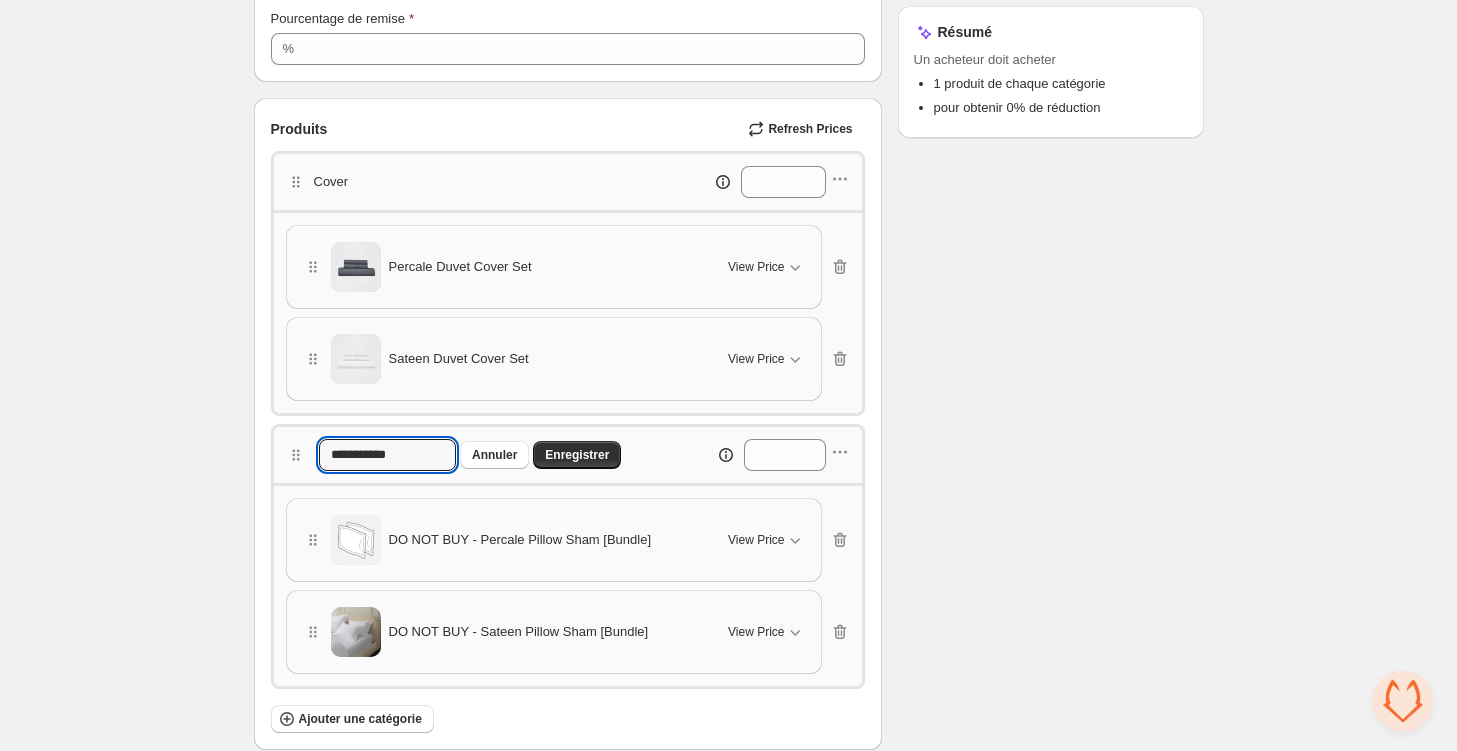 scroll, scrollTop: 417, scrollLeft: 0, axis: vertical 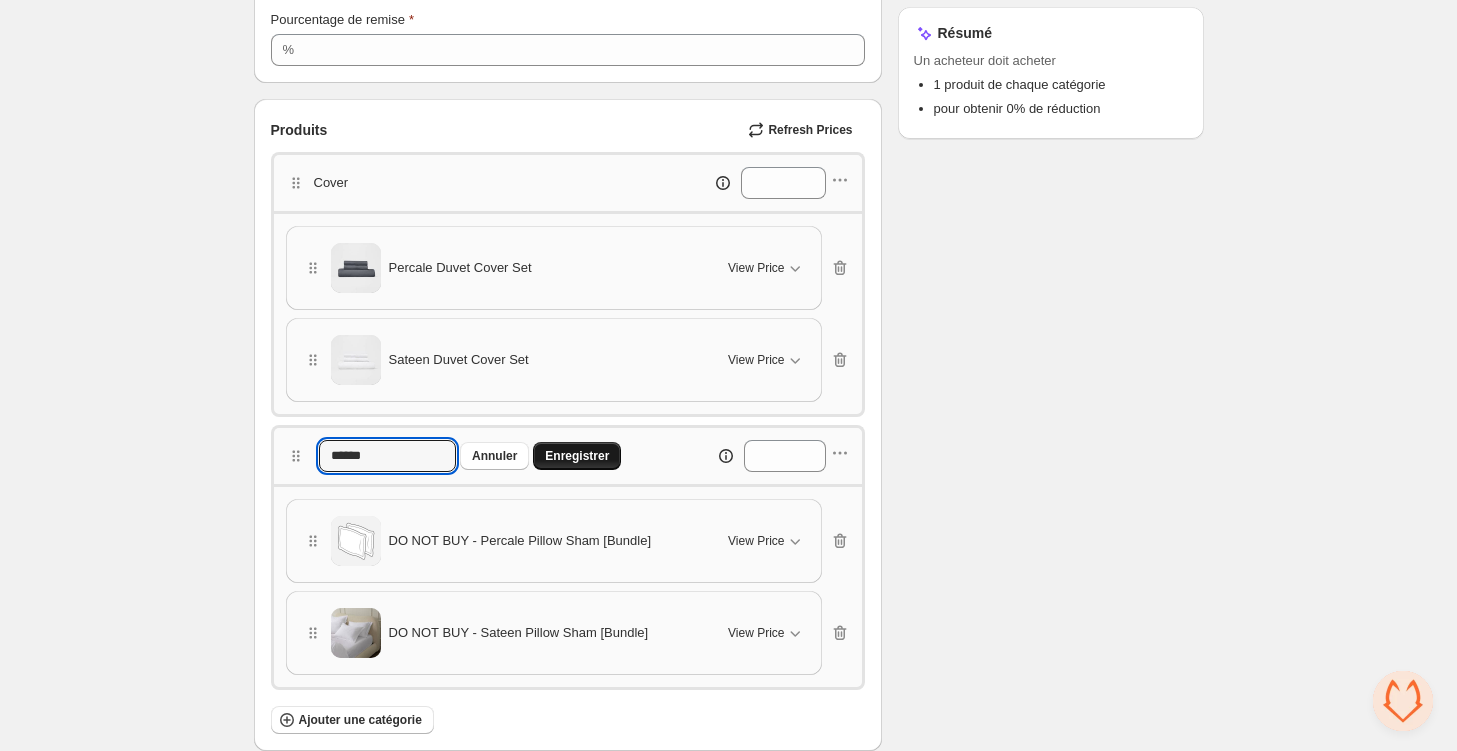 type on "******" 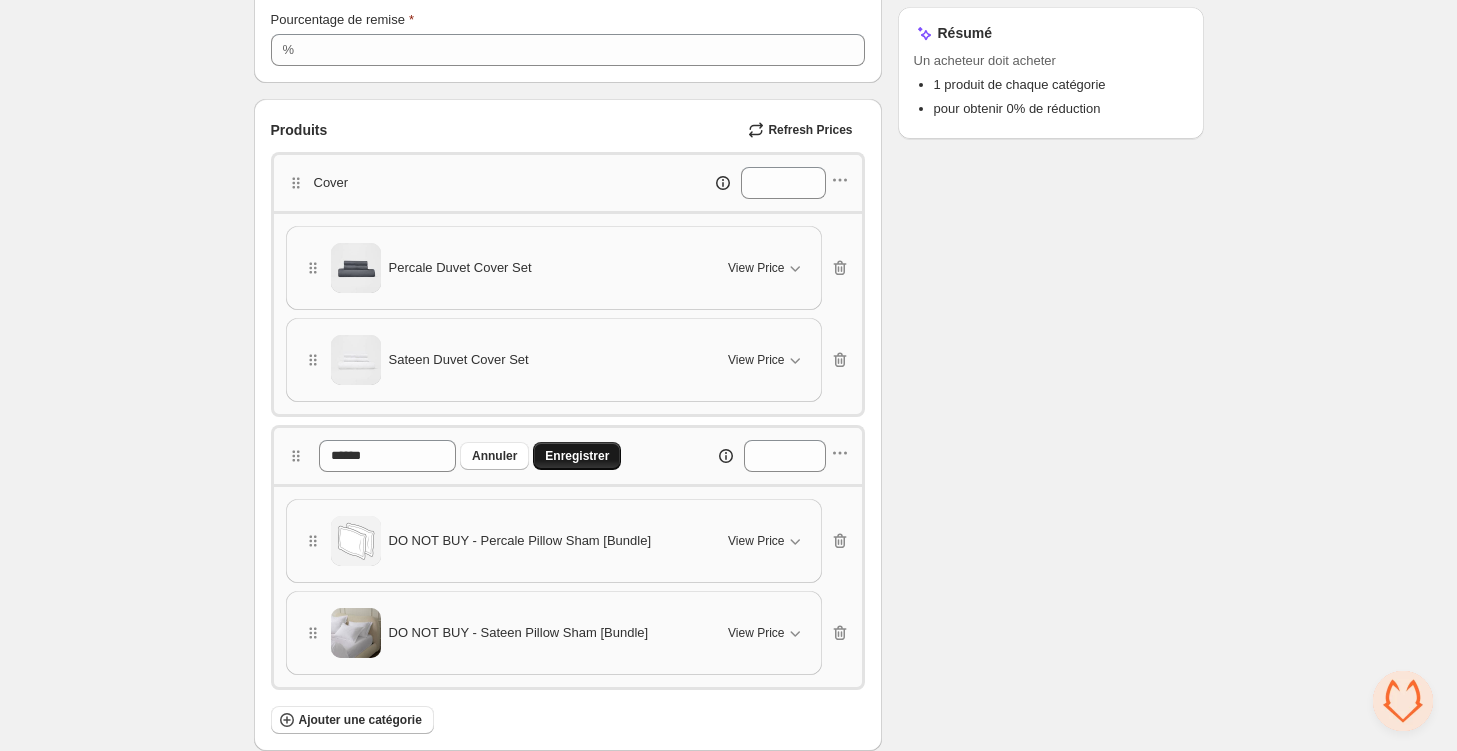 click on "Enregistrer" at bounding box center (577, 456) 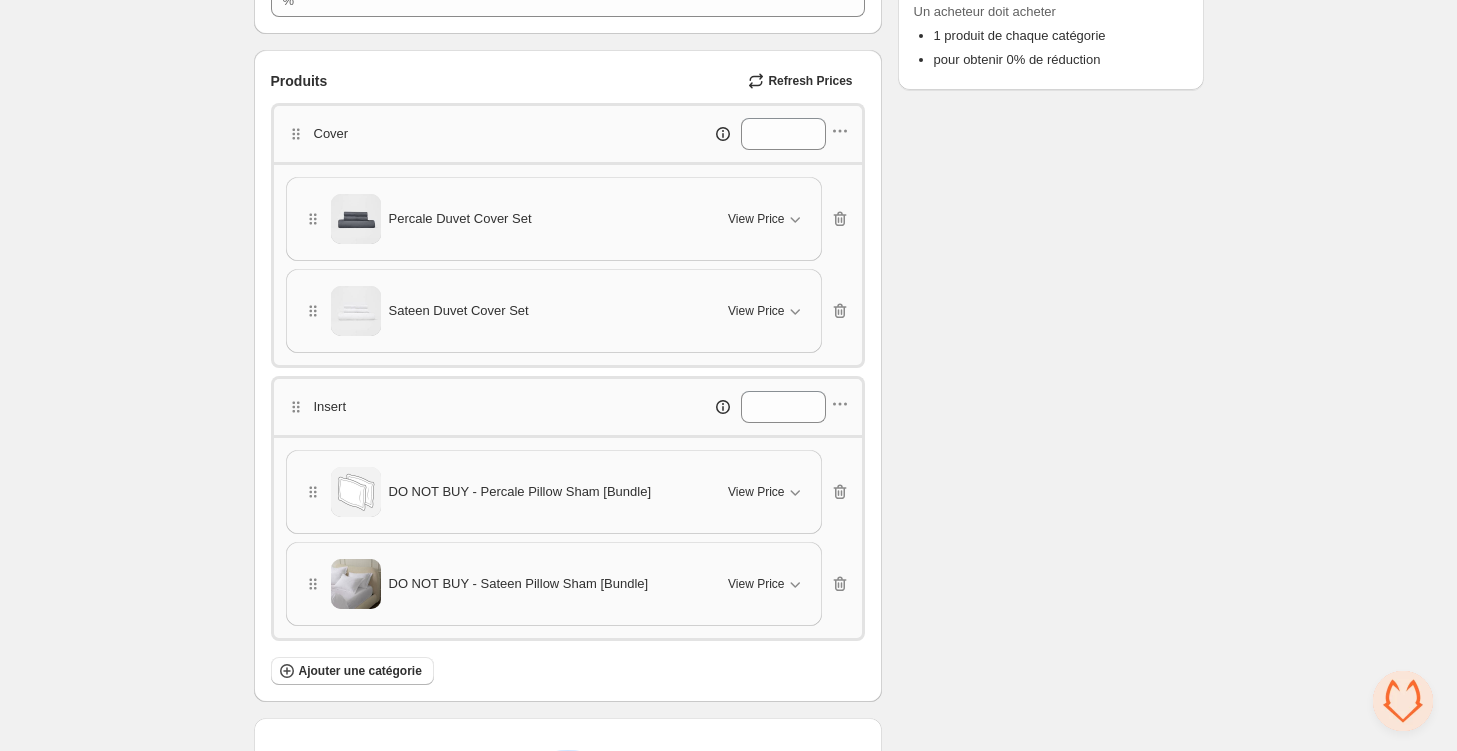 scroll, scrollTop: 480, scrollLeft: 0, axis: vertical 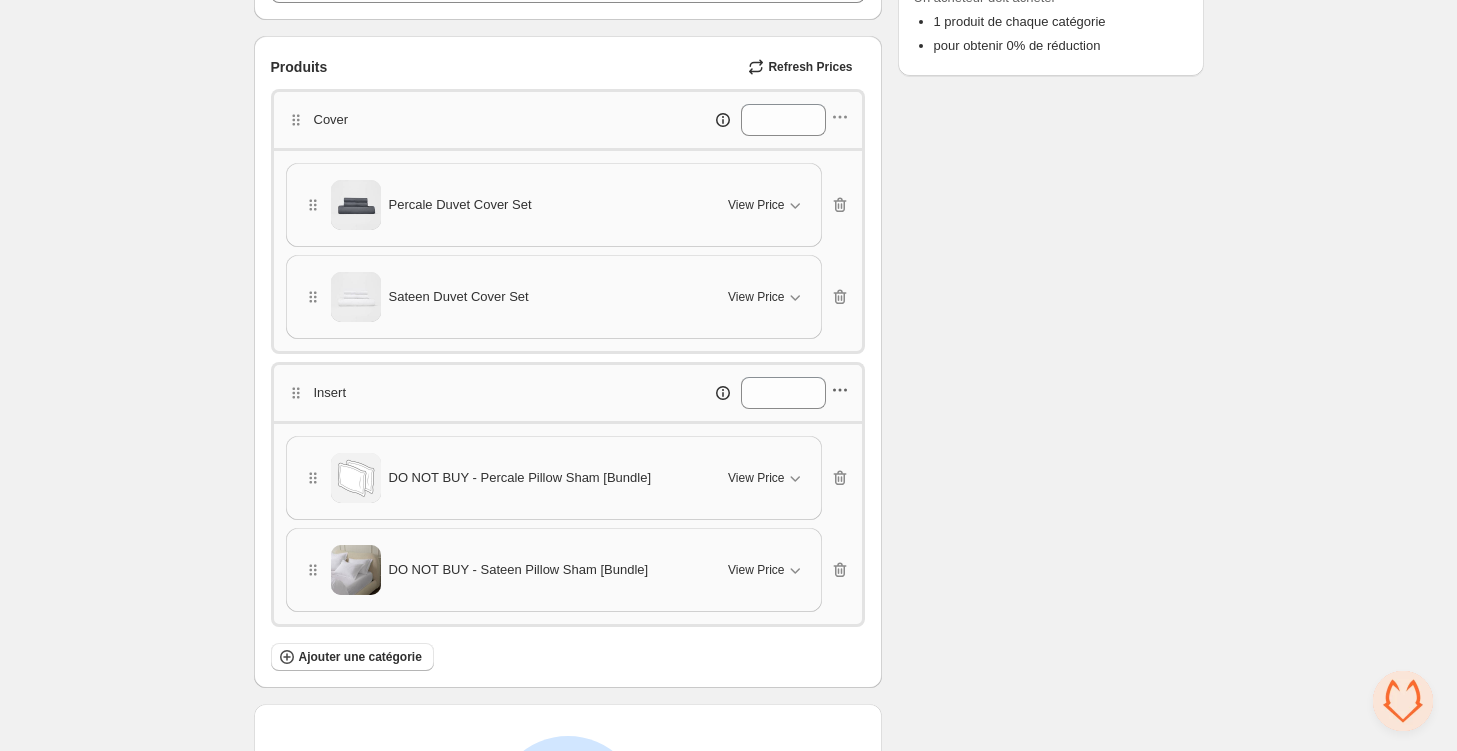 click 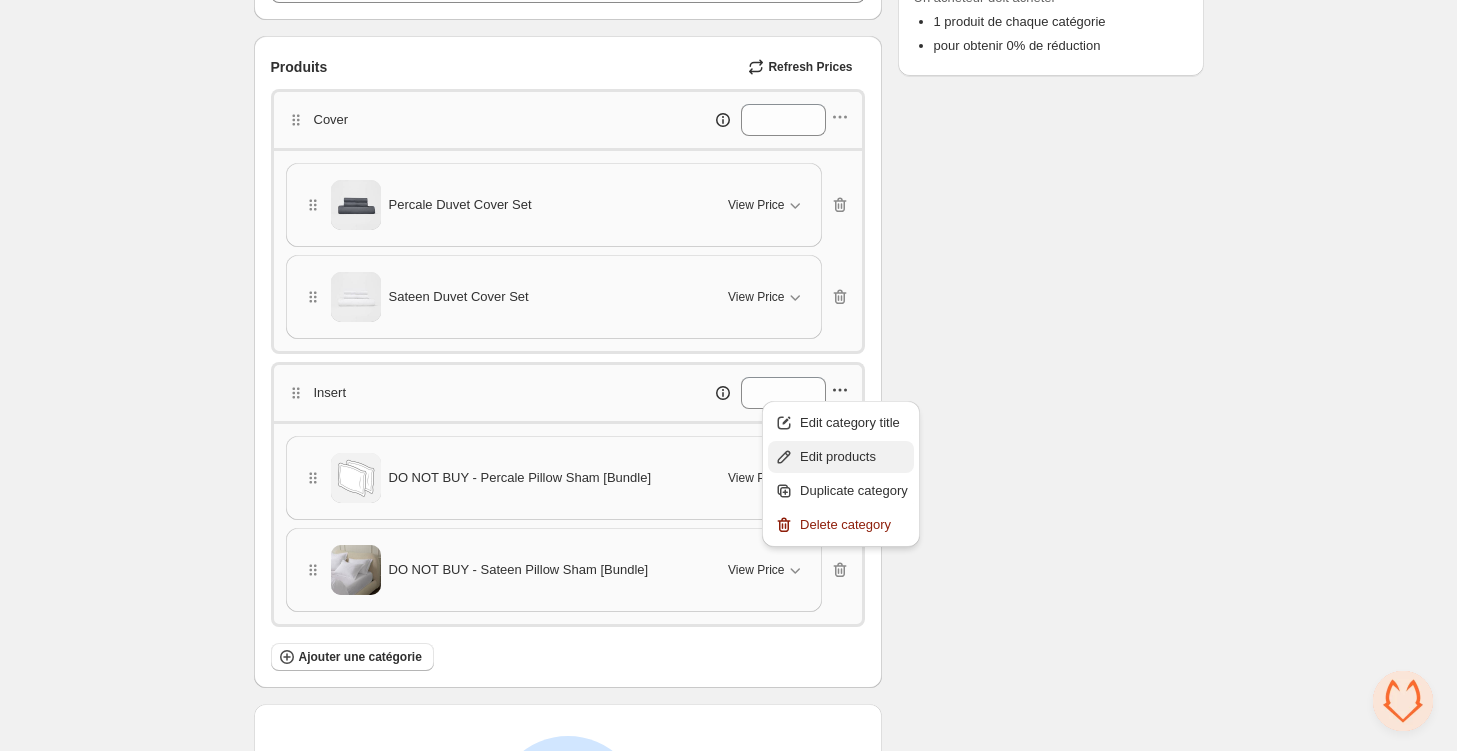click on "Edit products" at bounding box center (854, 457) 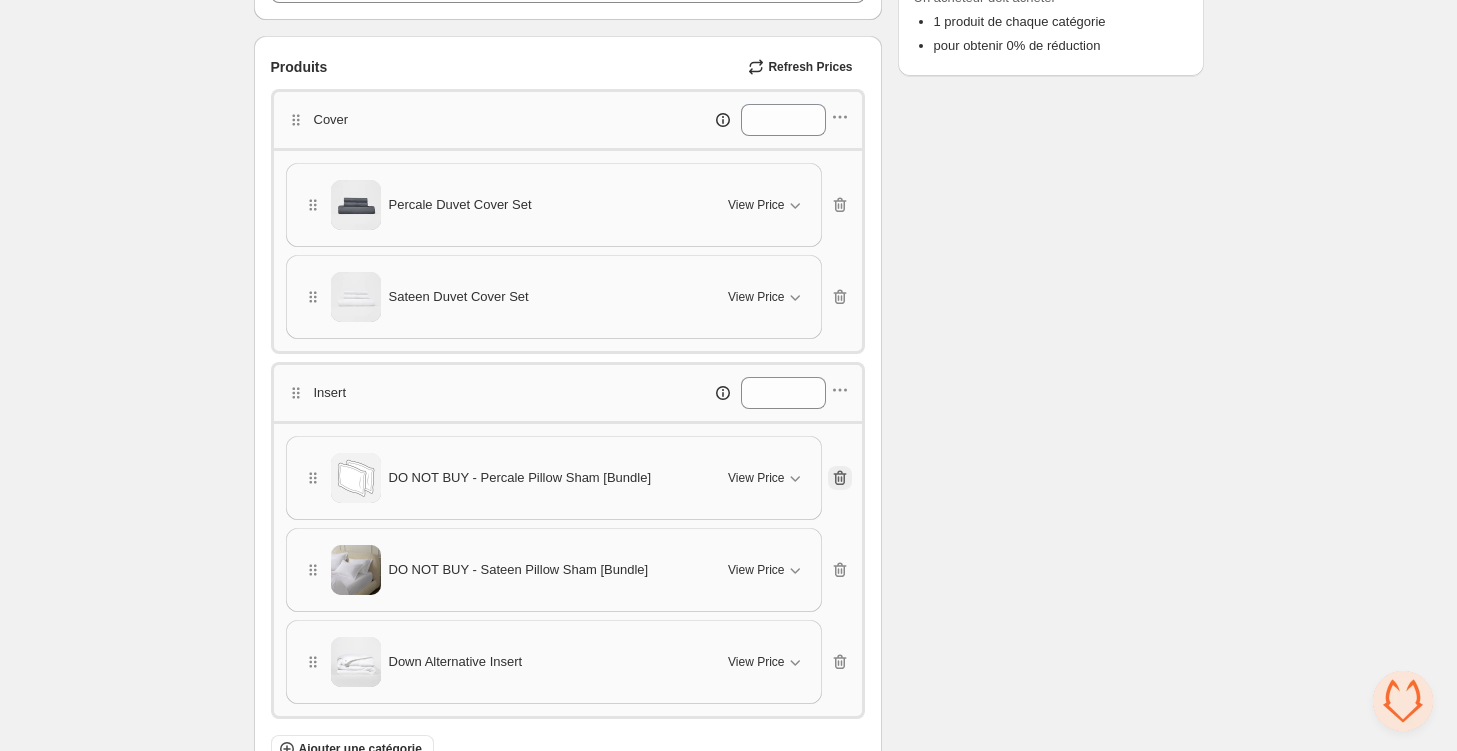click 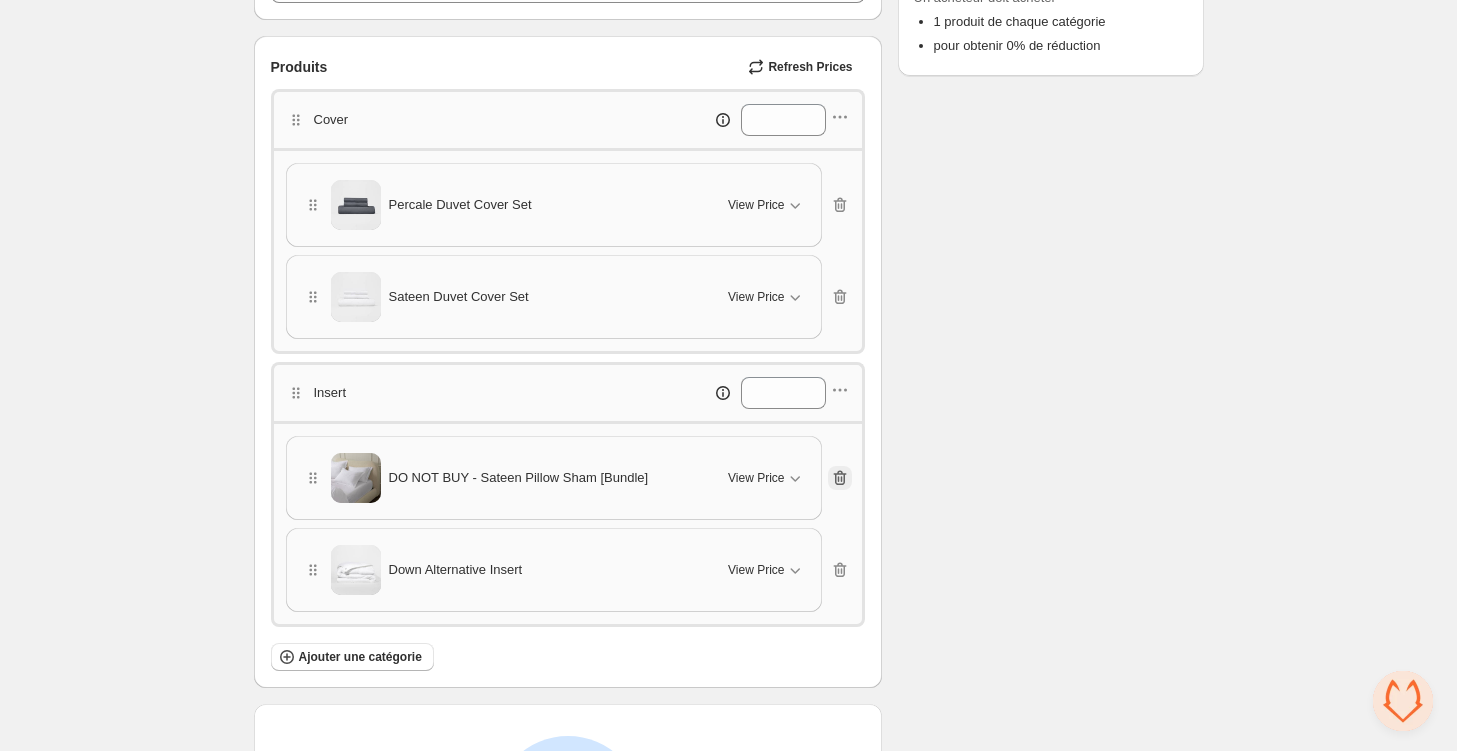 click 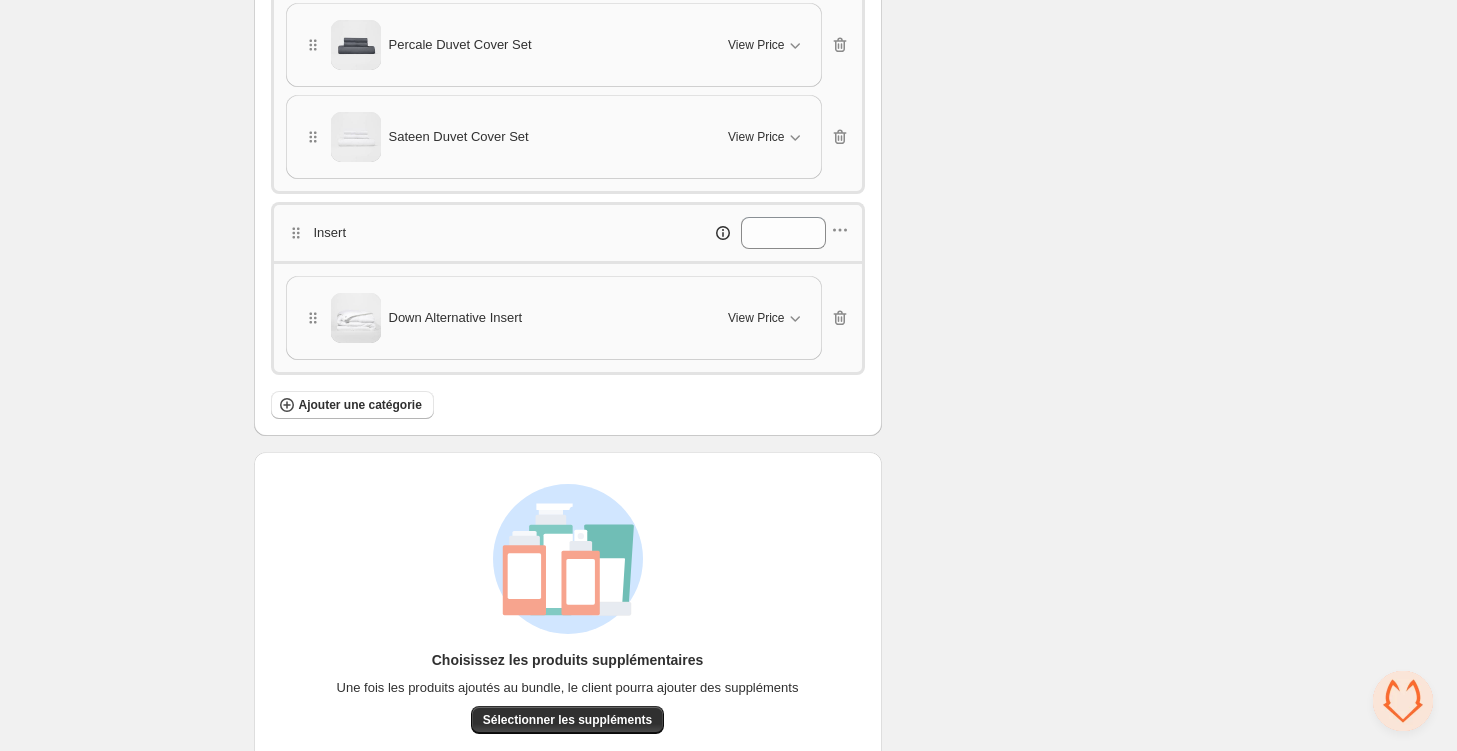 scroll, scrollTop: 691, scrollLeft: 0, axis: vertical 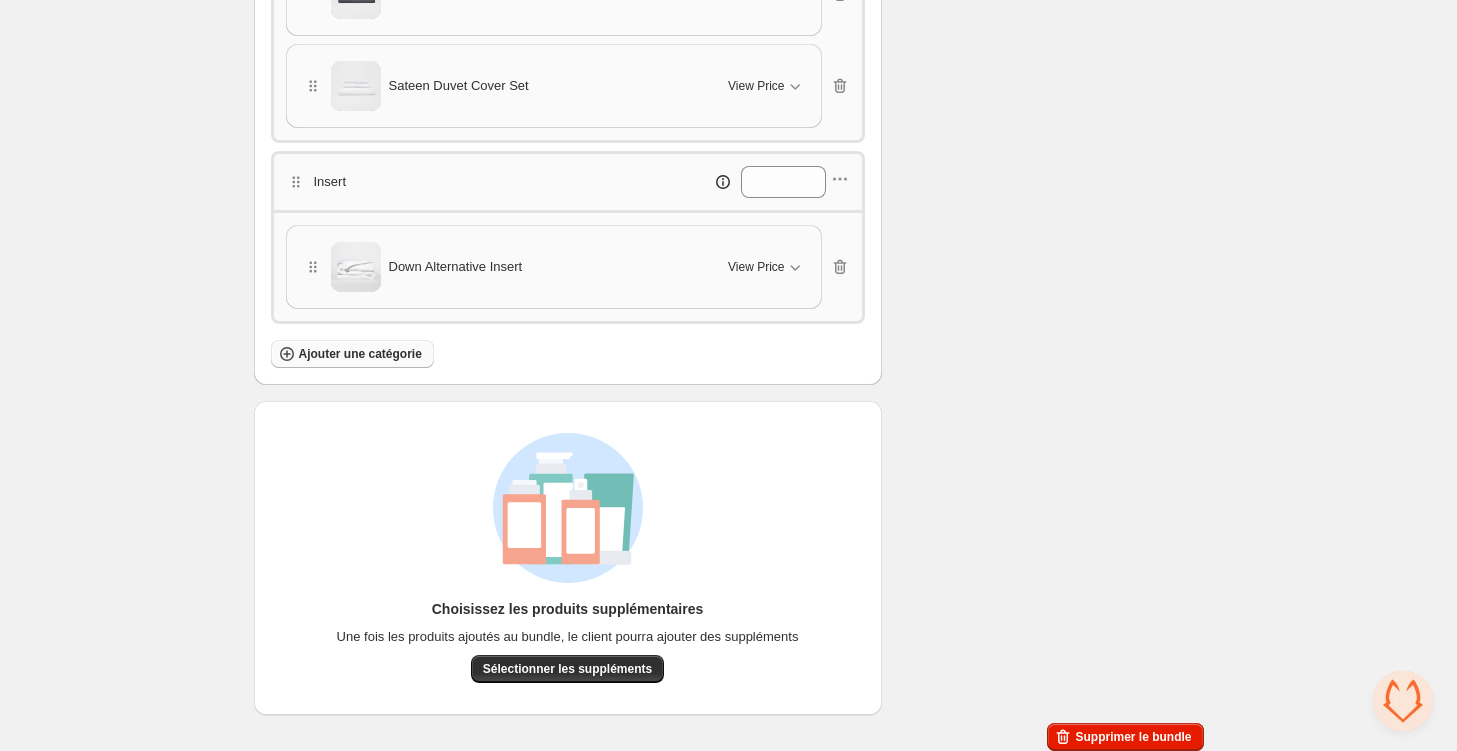 click on "Ajouter une catégorie" at bounding box center (352, 354) 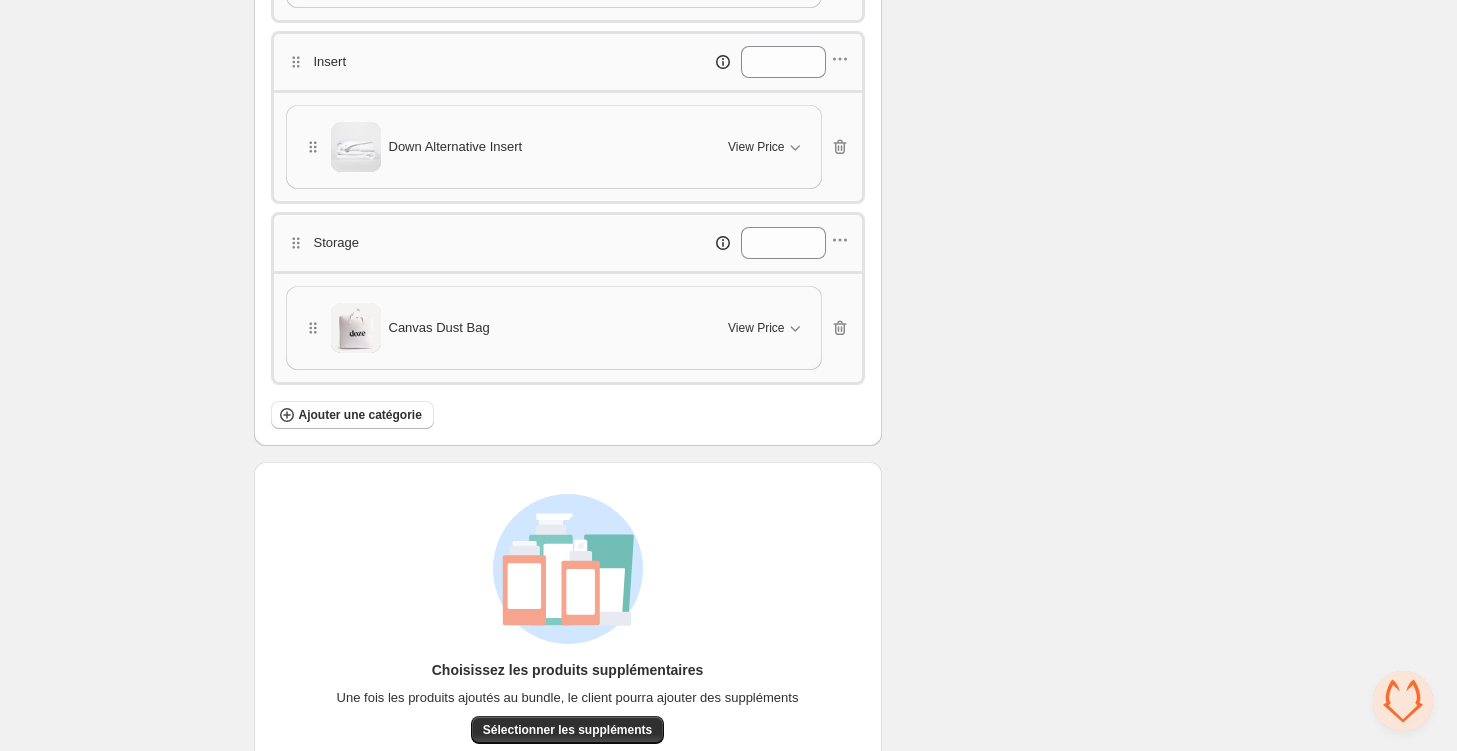 scroll, scrollTop: 865, scrollLeft: 0, axis: vertical 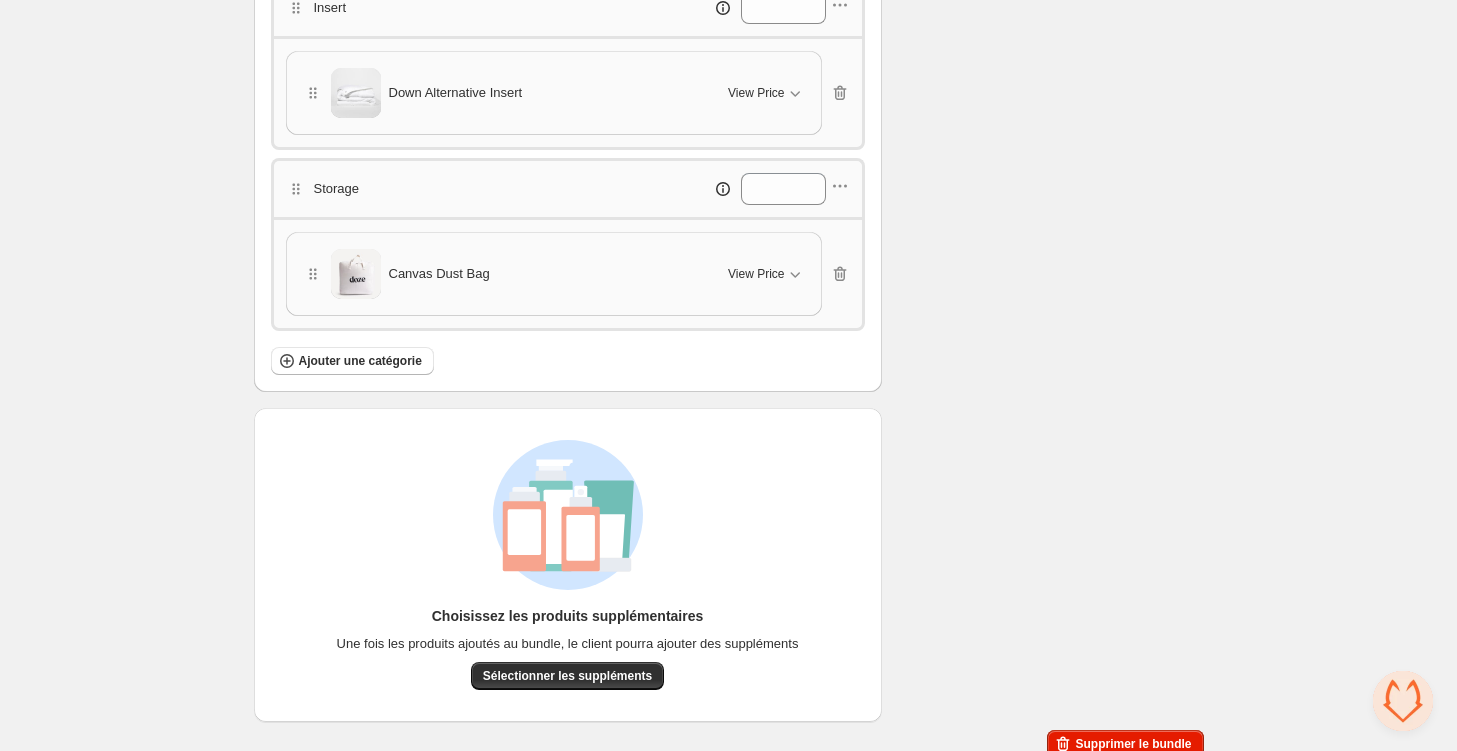 click on "Canvas Dust Bag View Price Cancel Apply Select All Canvas Dust Bag - Twin/Twin XL Canvas Dust Bag - Full/Queen/King/Cal King" at bounding box center [568, 274] 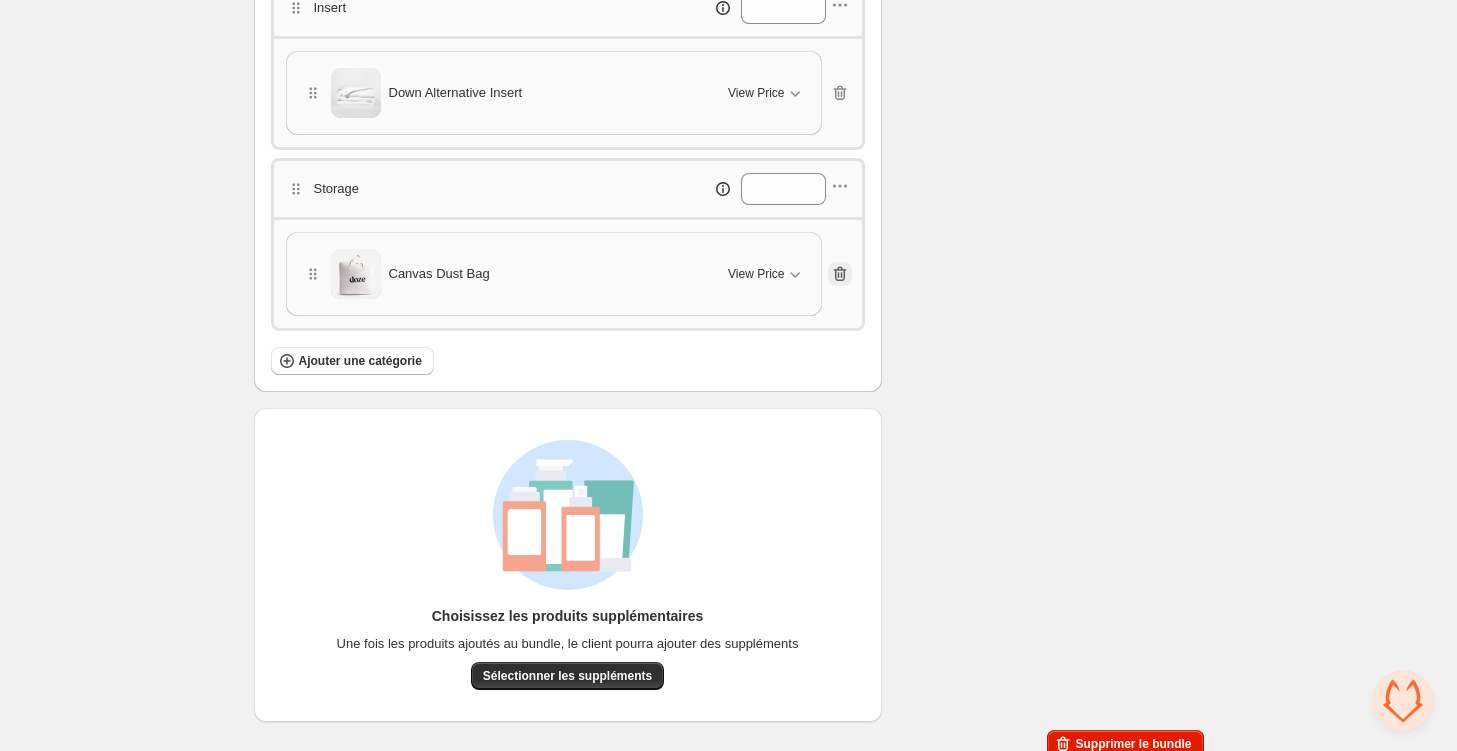 click 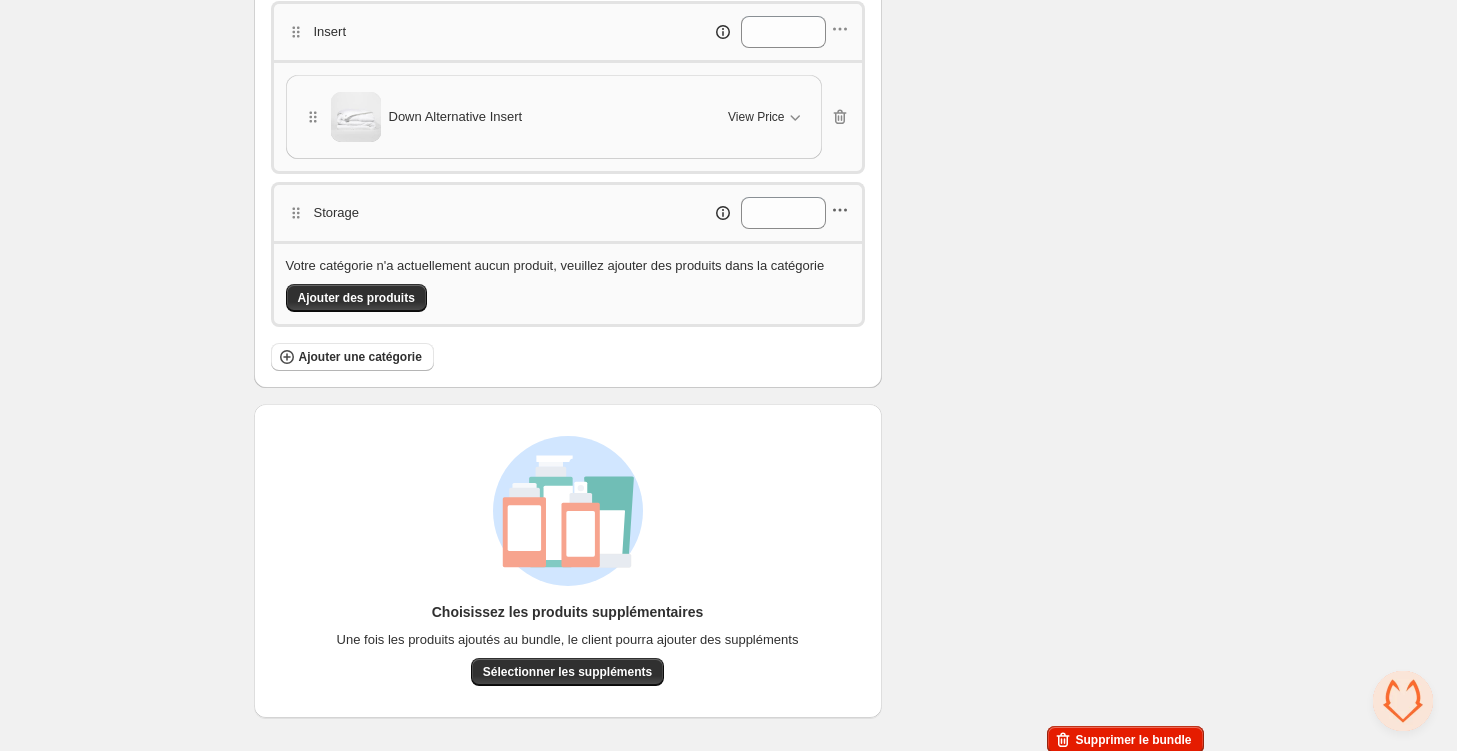 click 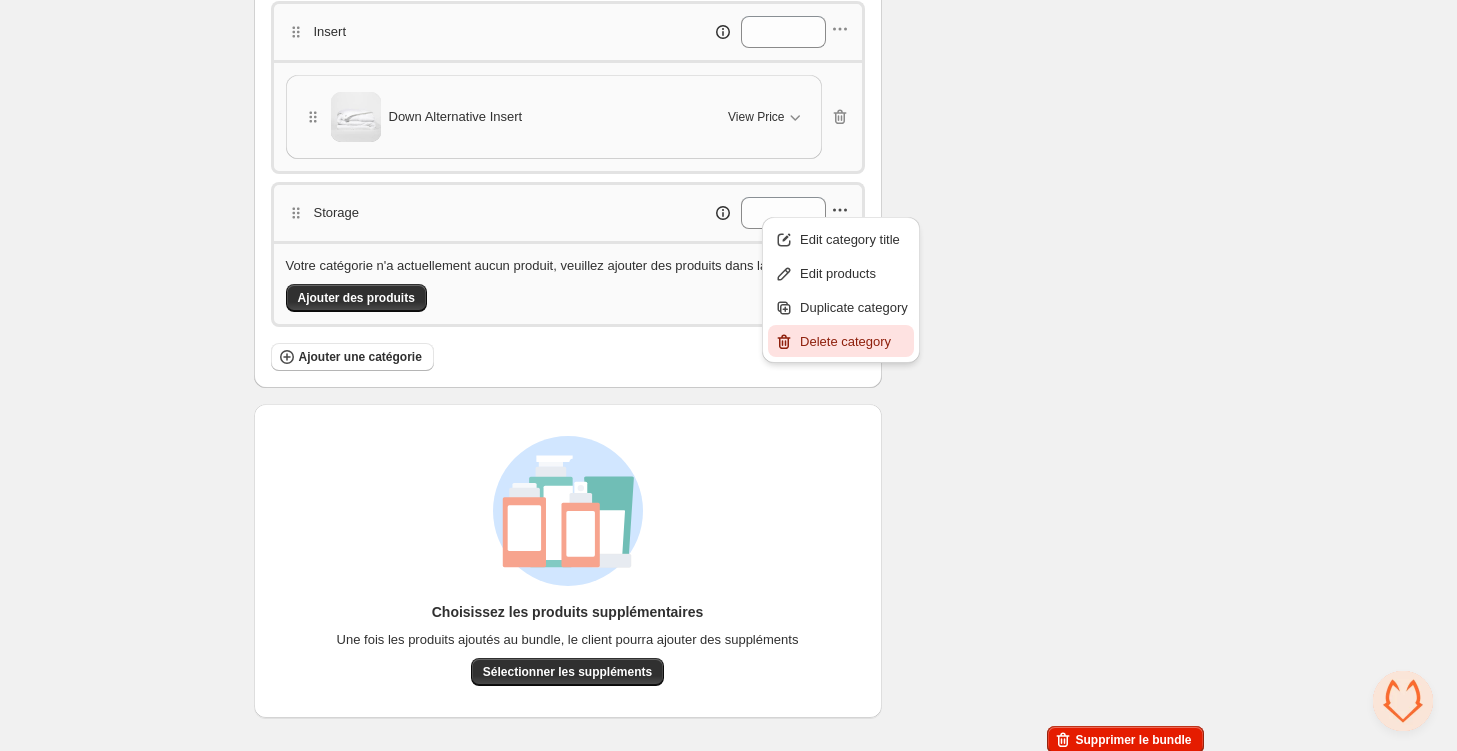click on "Delete category" at bounding box center [854, 342] 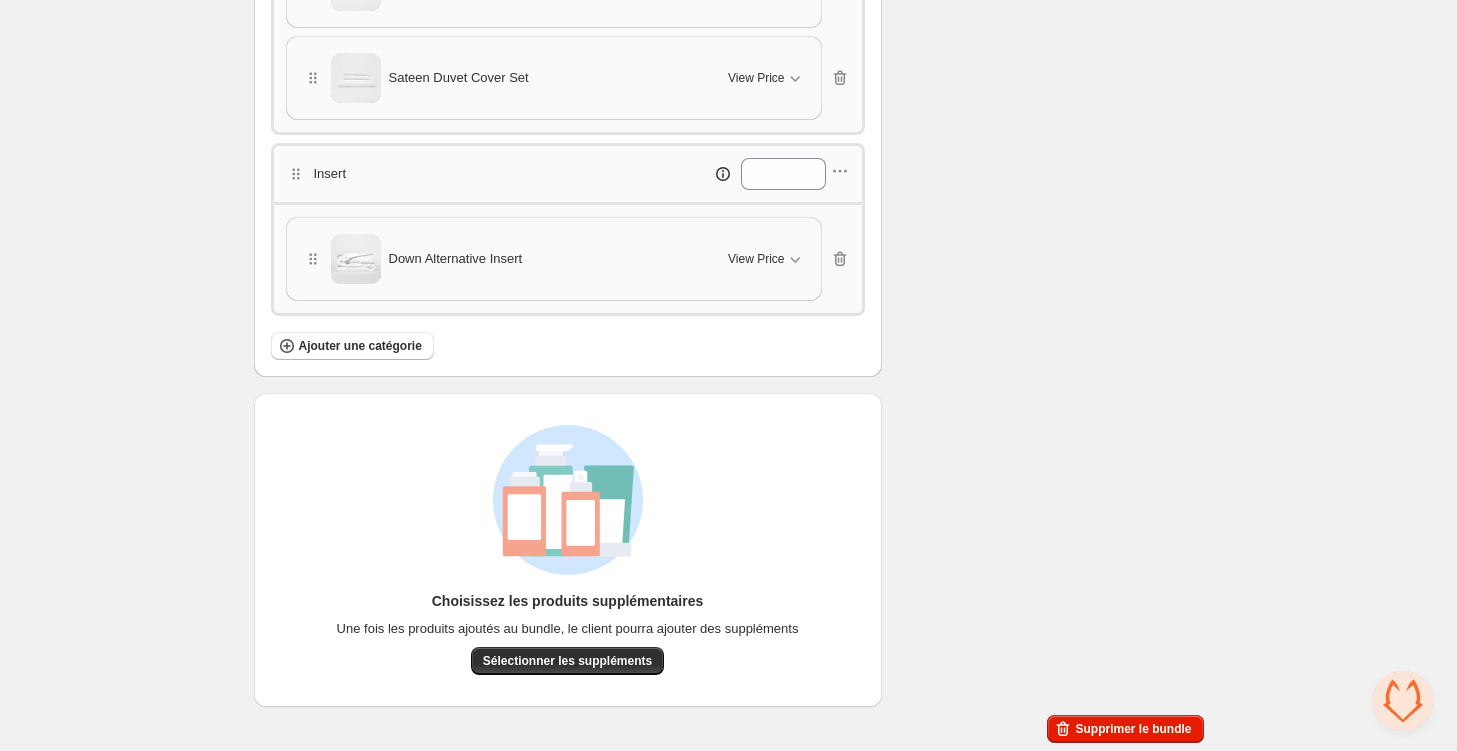 scroll, scrollTop: 691, scrollLeft: 0, axis: vertical 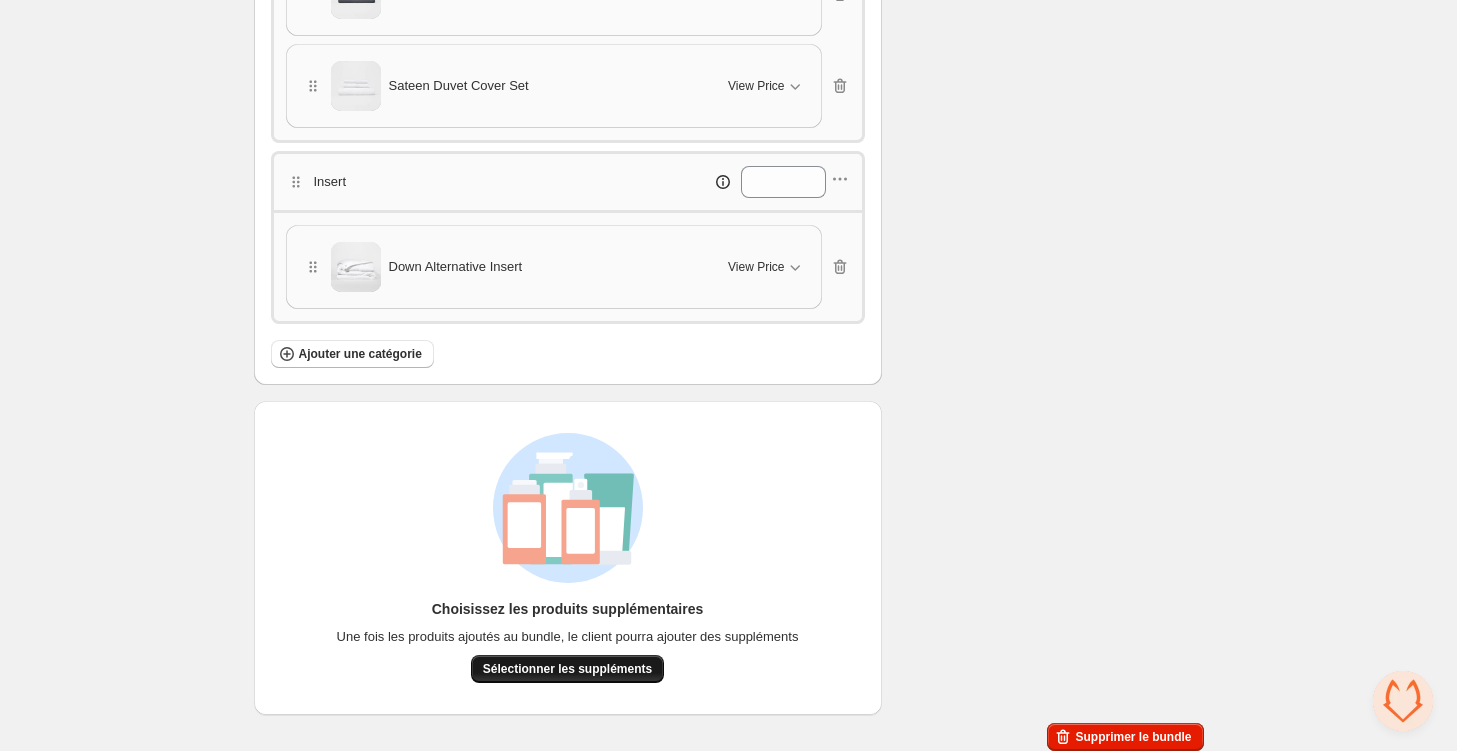 click on "Sélectionner les suppléments" at bounding box center [567, 669] 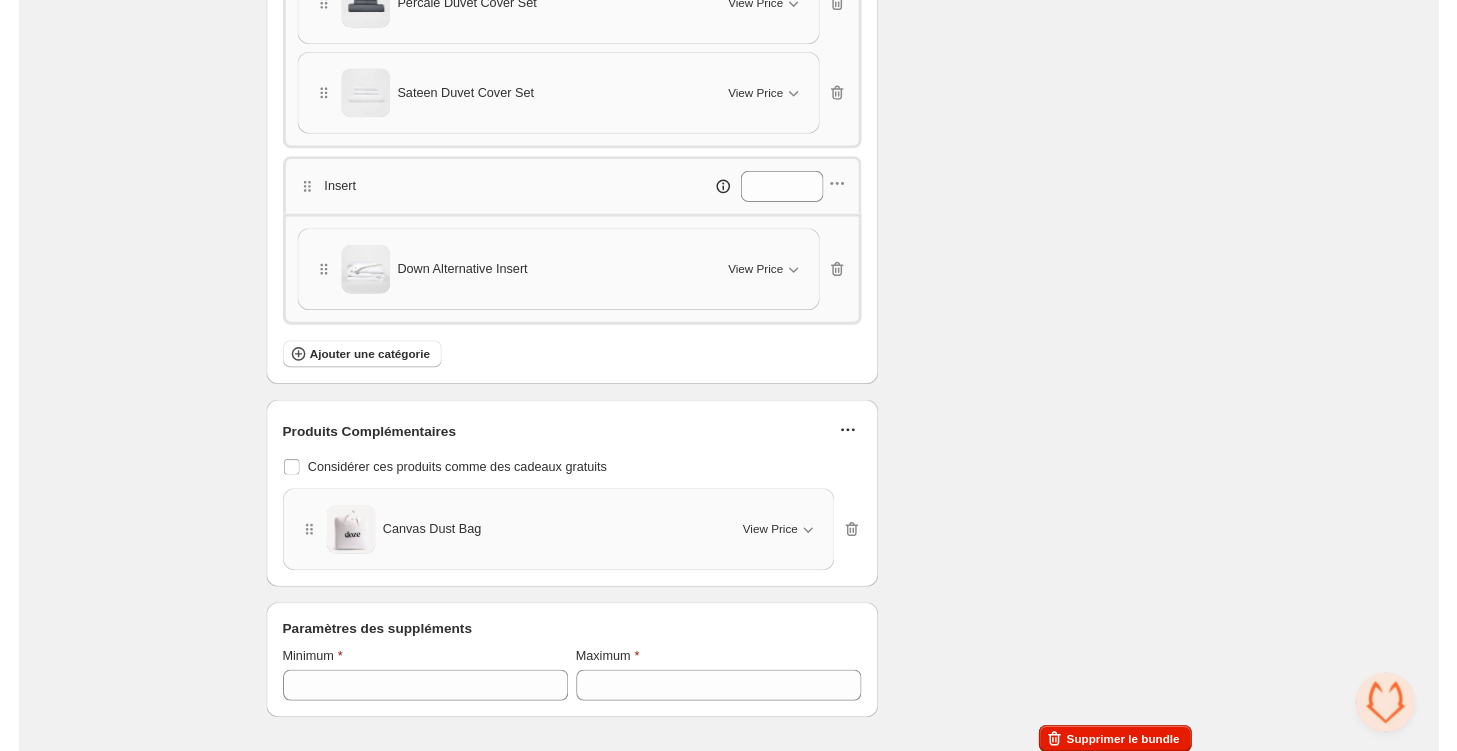 scroll, scrollTop: 691, scrollLeft: 0, axis: vertical 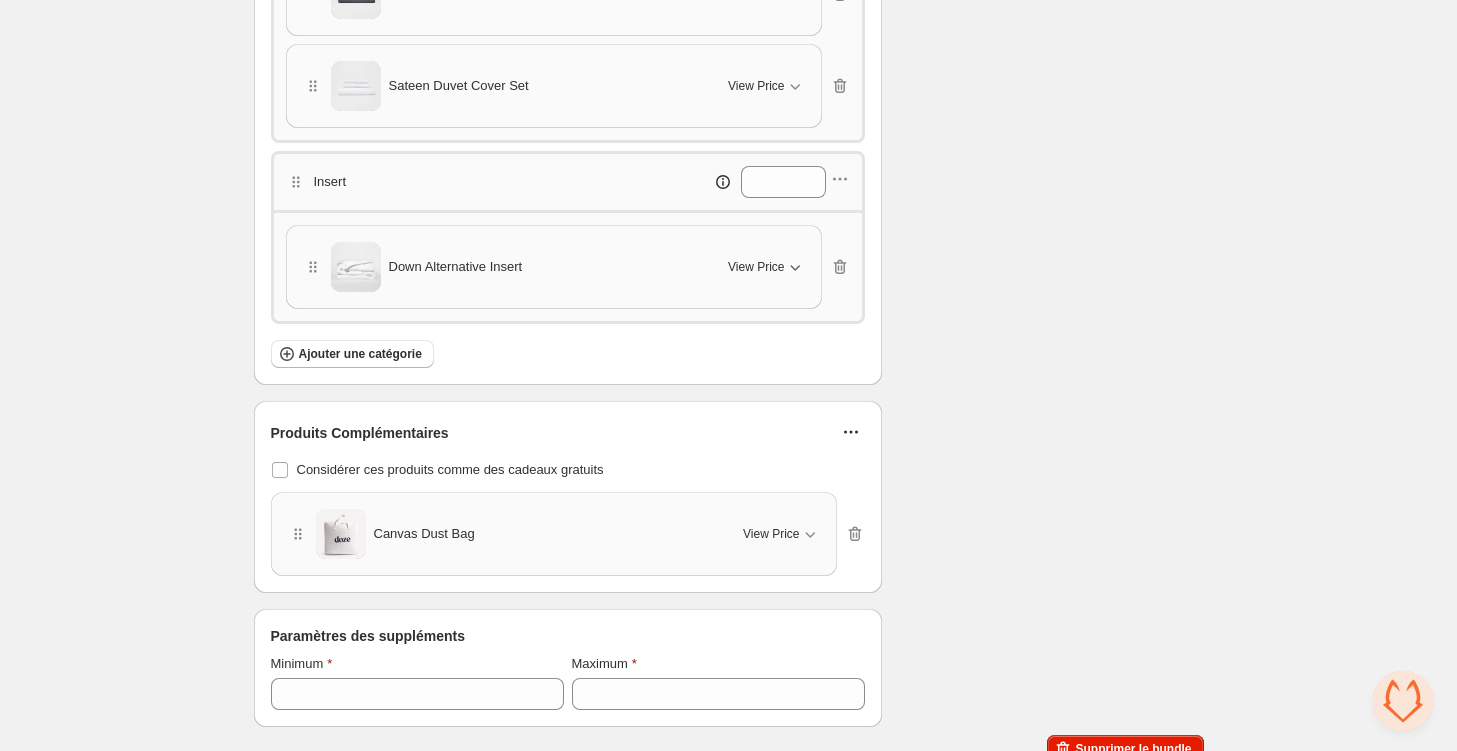 click on "View Price" at bounding box center (766, 267) 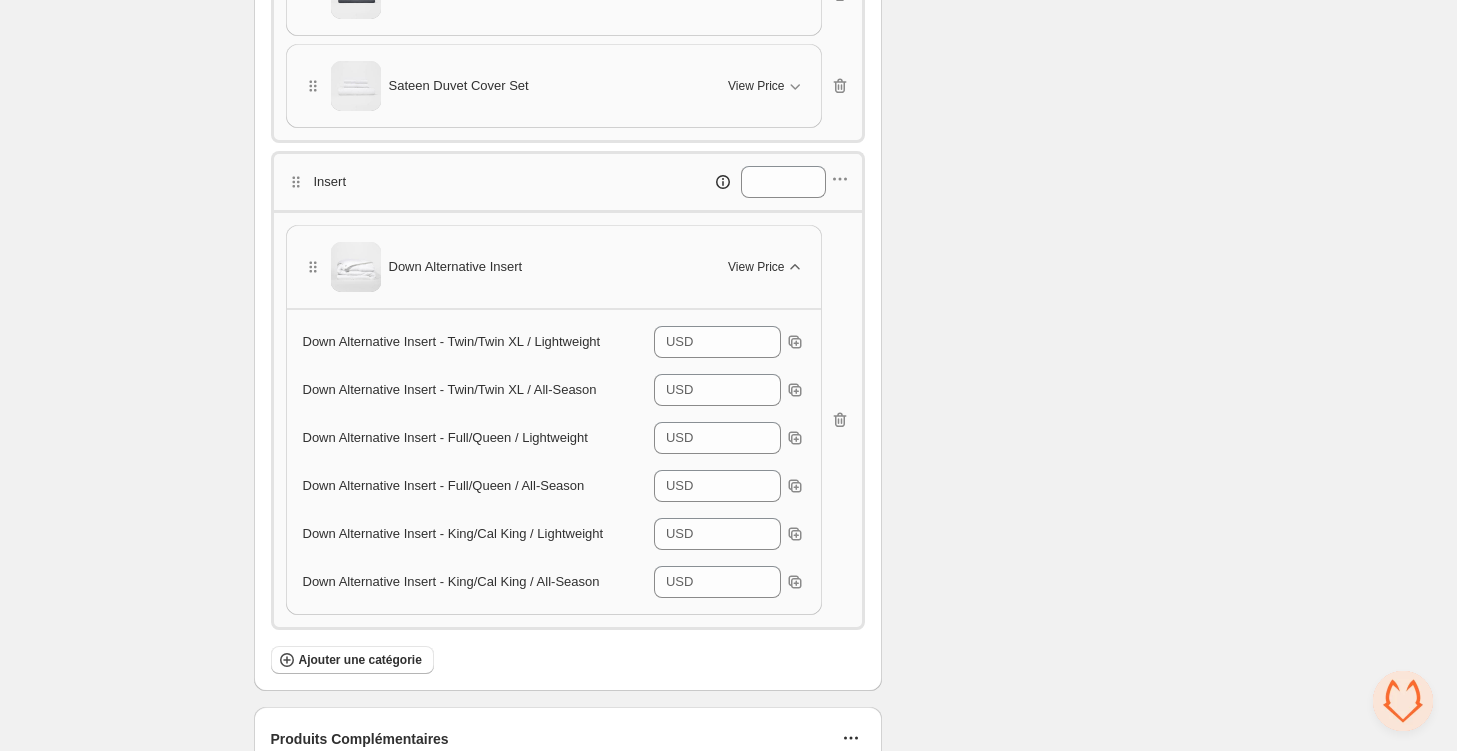 click on "View Price" at bounding box center [756, 267] 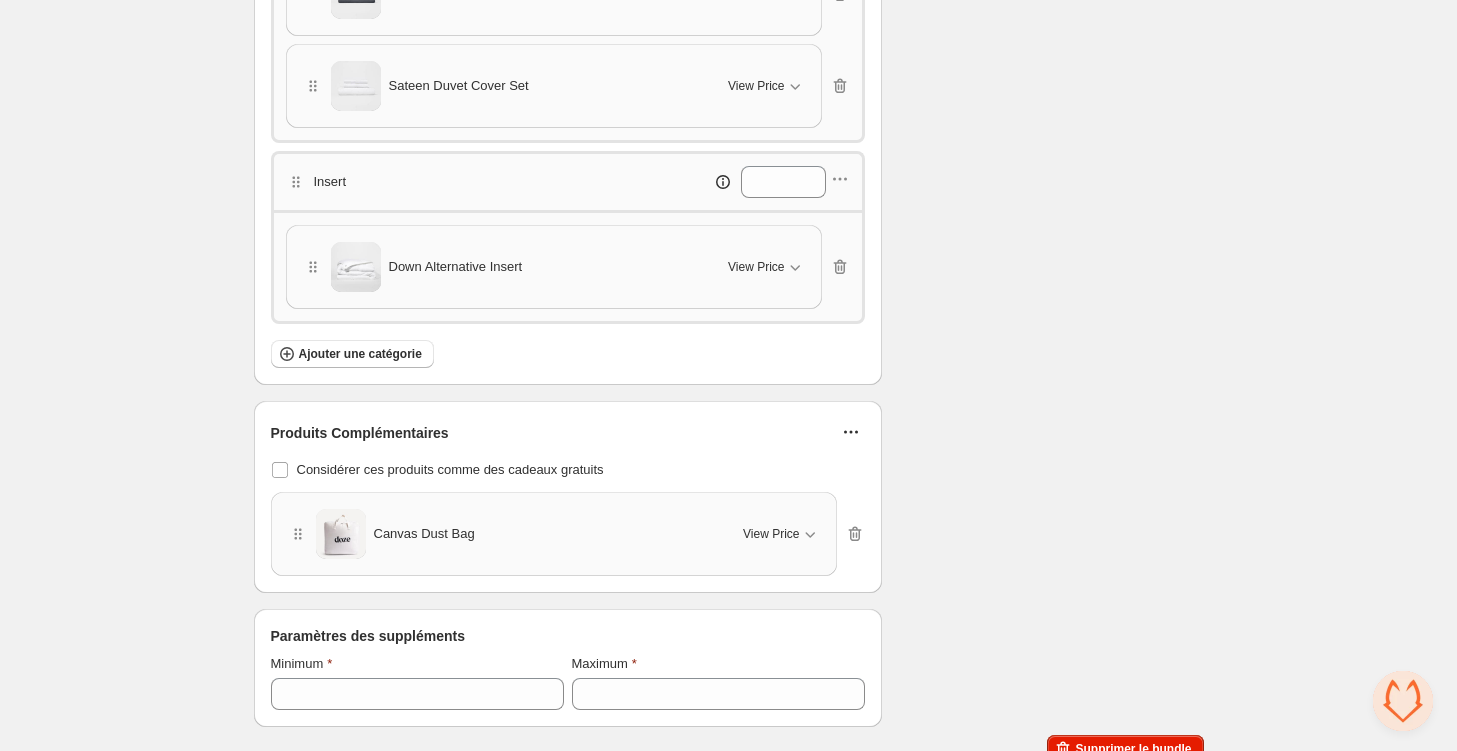 scroll, scrollTop: 702, scrollLeft: 0, axis: vertical 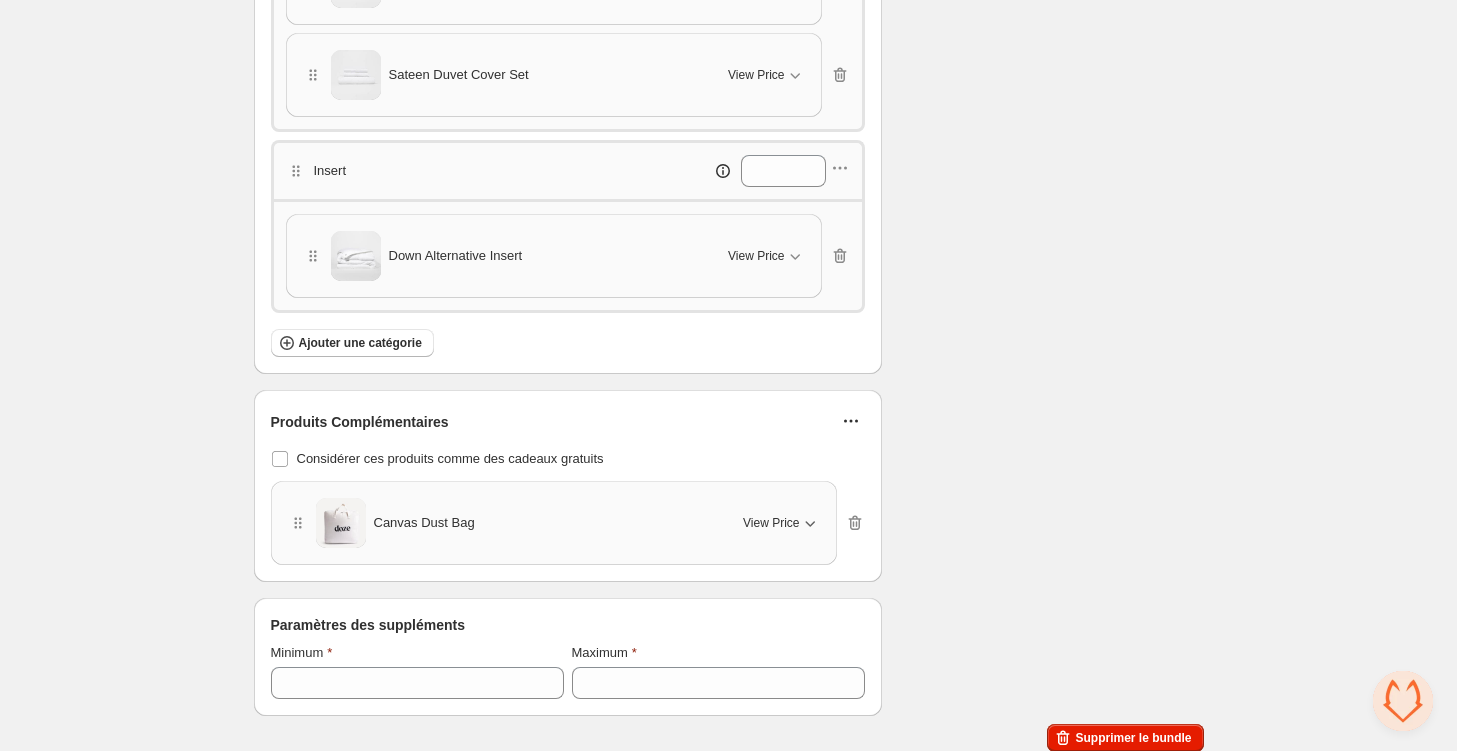 click on "View Price" at bounding box center (781, 523) 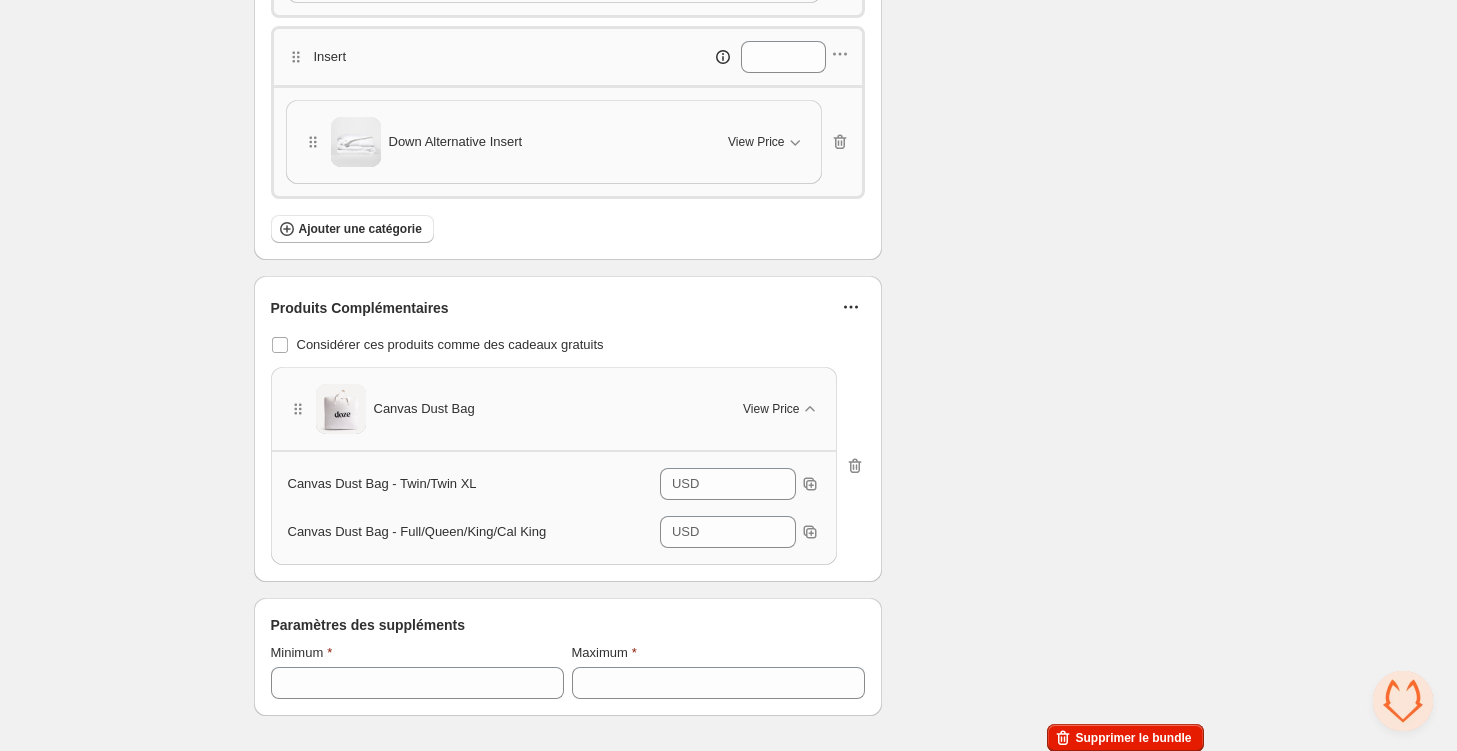 scroll, scrollTop: 813, scrollLeft: 0, axis: vertical 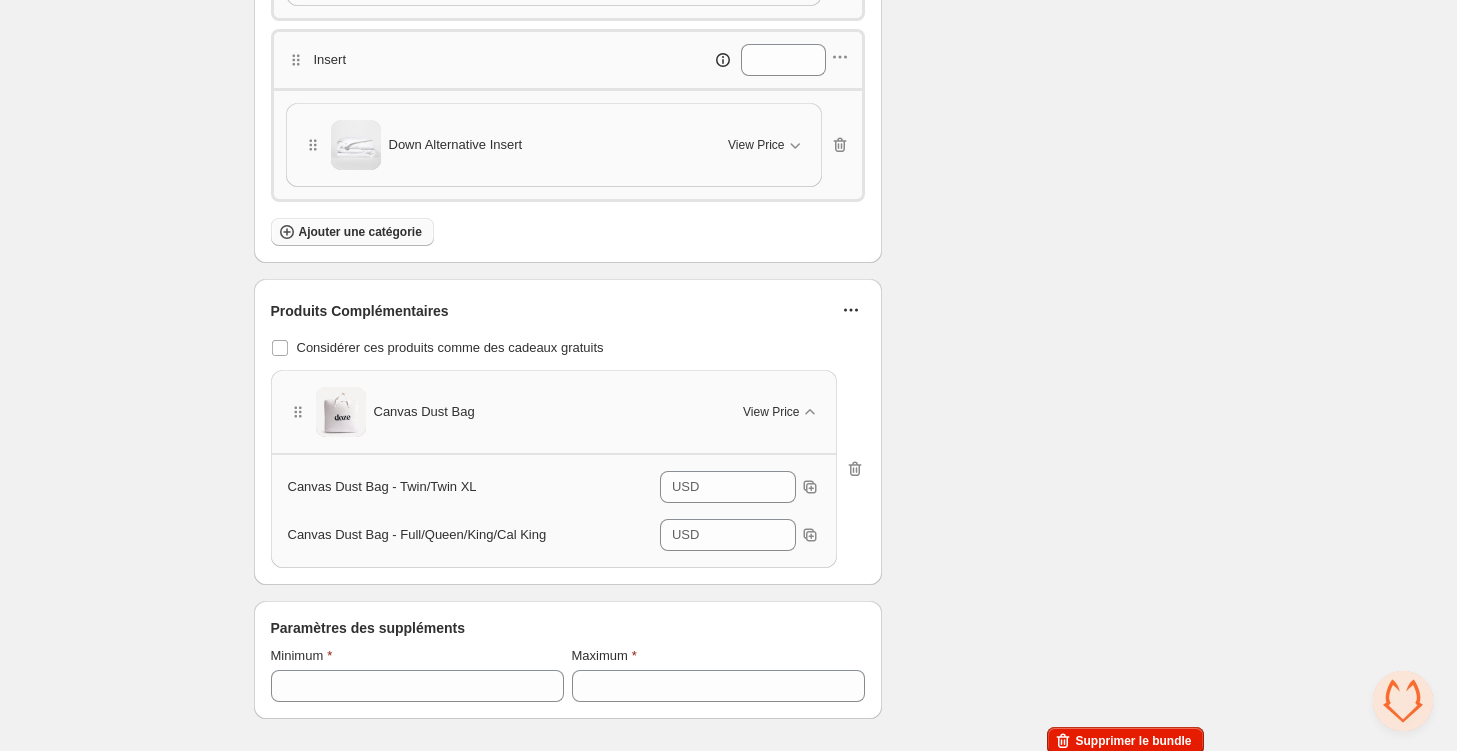 click on "Ajouter une catégorie" at bounding box center [360, 232] 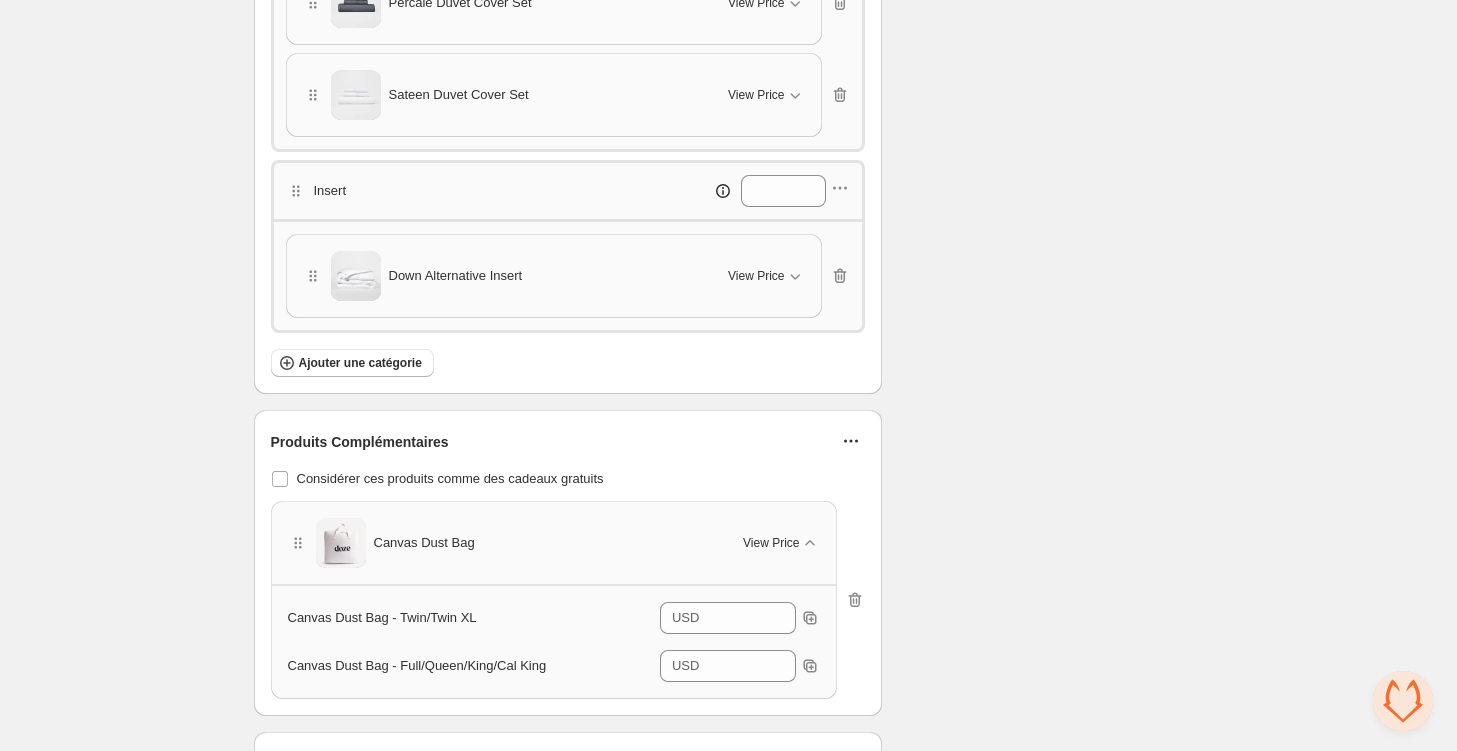 scroll, scrollTop: 683, scrollLeft: 0, axis: vertical 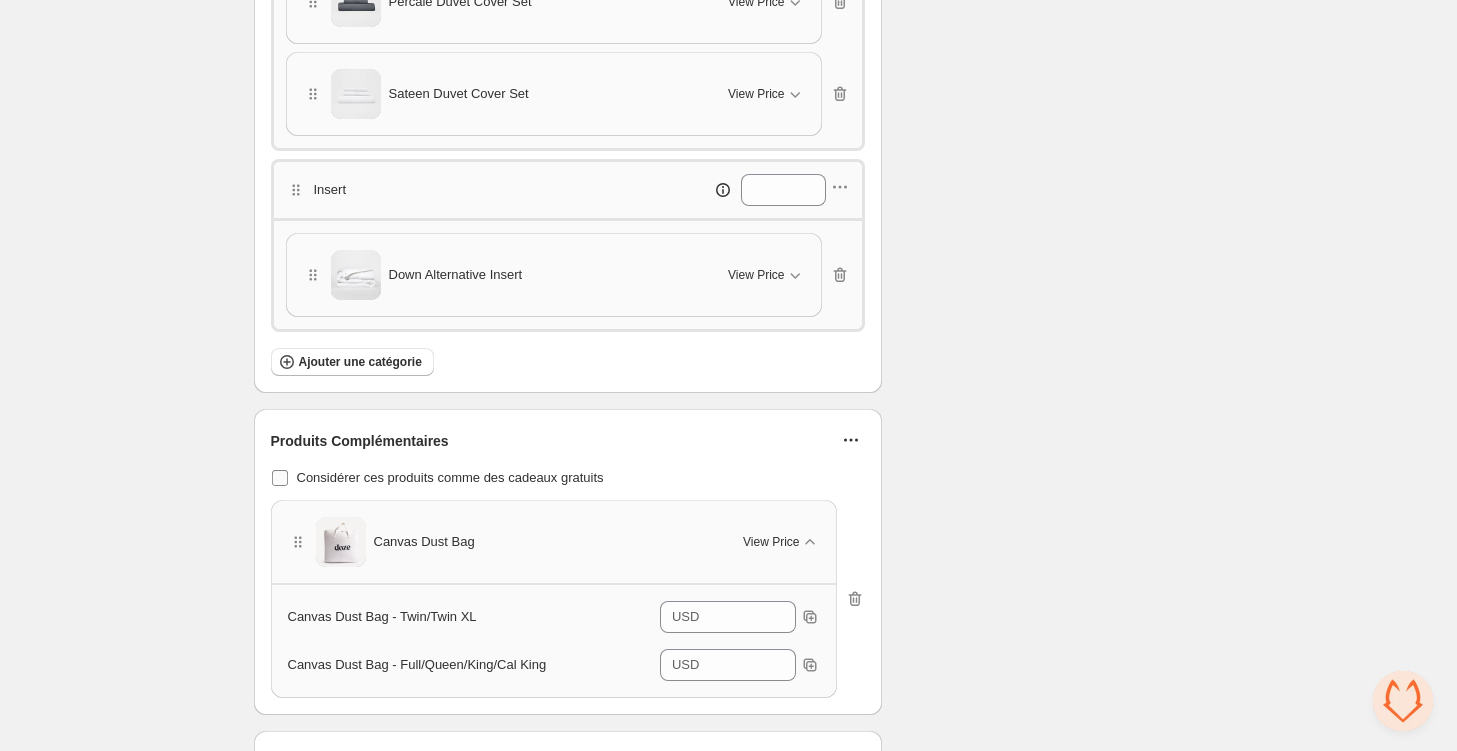 click at bounding box center (280, 478) 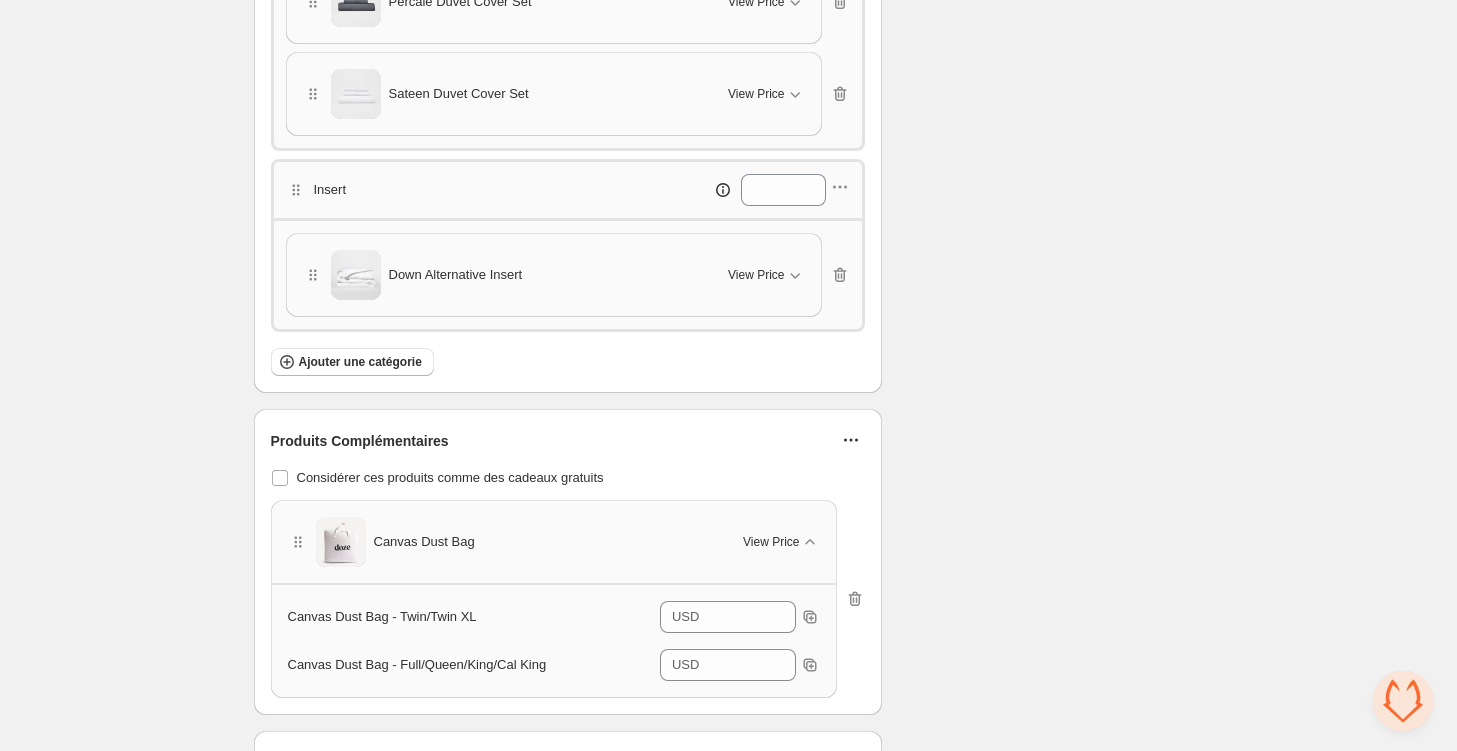 click on "Produits Complémentaires Considérer ces produits comme des cadeaux gratuits Canvas Dust Bag View Price Canvas Dust Bag - Twin/Twin XL USD * Canvas Dust Bag - Full/Queen/King/Cal King USD * Cancel Apply Select All Canvas Dust Bag - Twin/Twin XL Canvas Dust Bag - Full/Queen/King/Cal King" at bounding box center (568, 562) 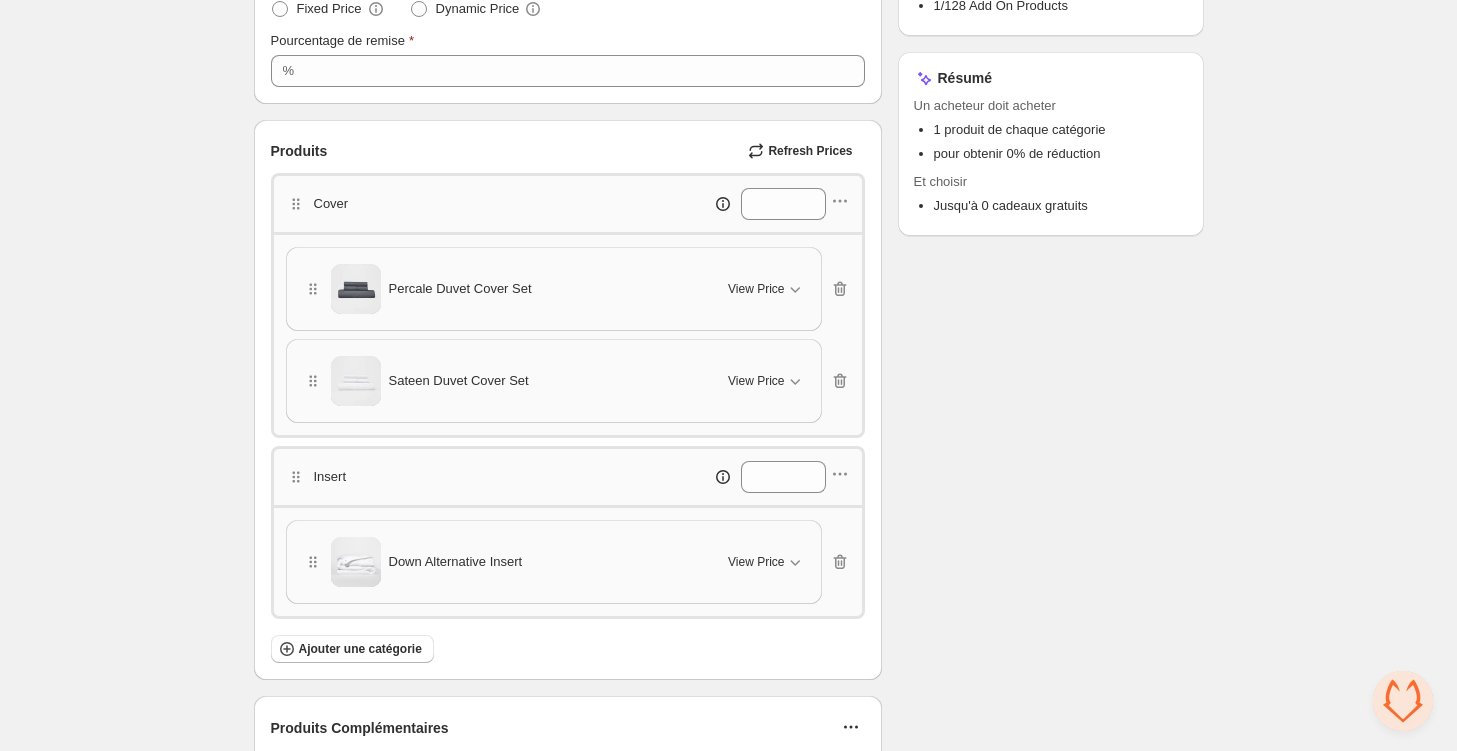 scroll, scrollTop: 0, scrollLeft: 0, axis: both 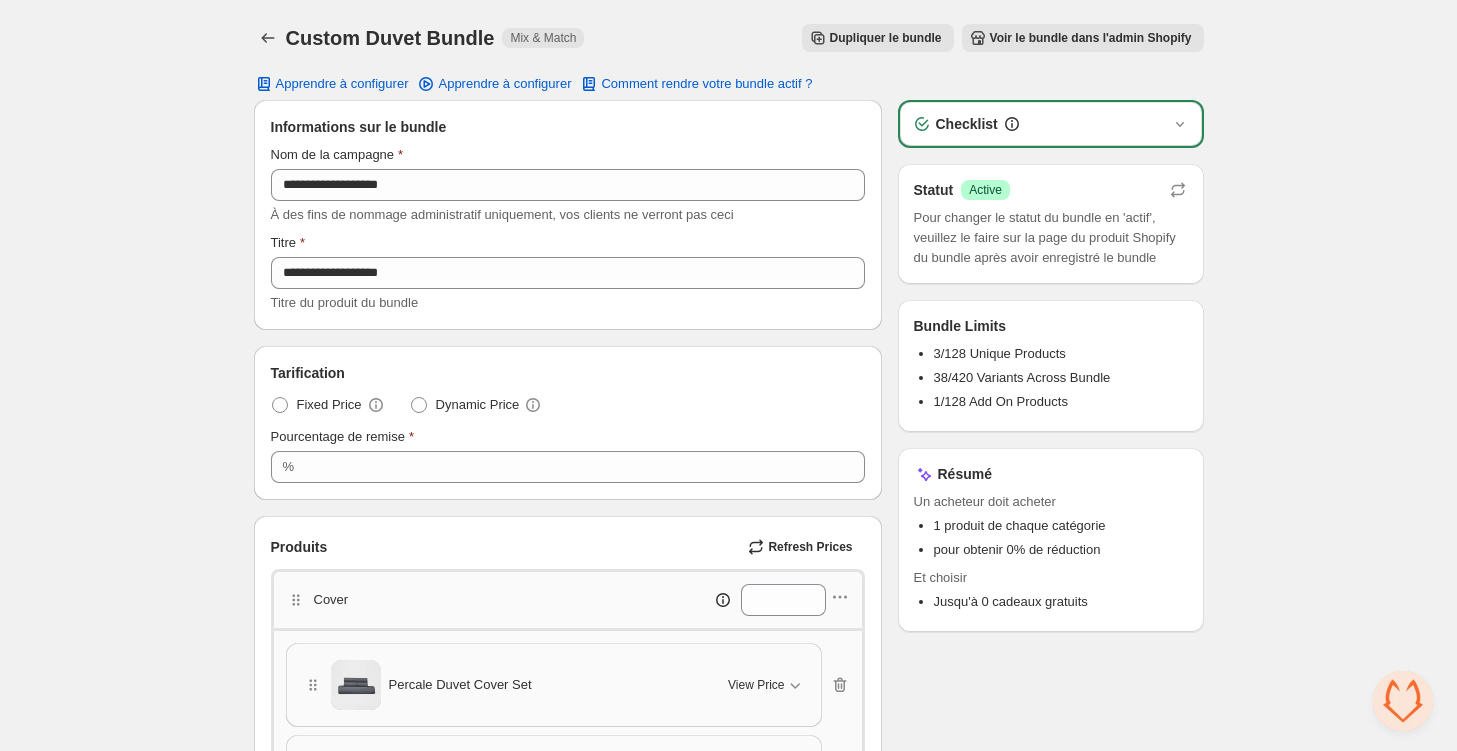 click on "**********" at bounding box center [568, 816] 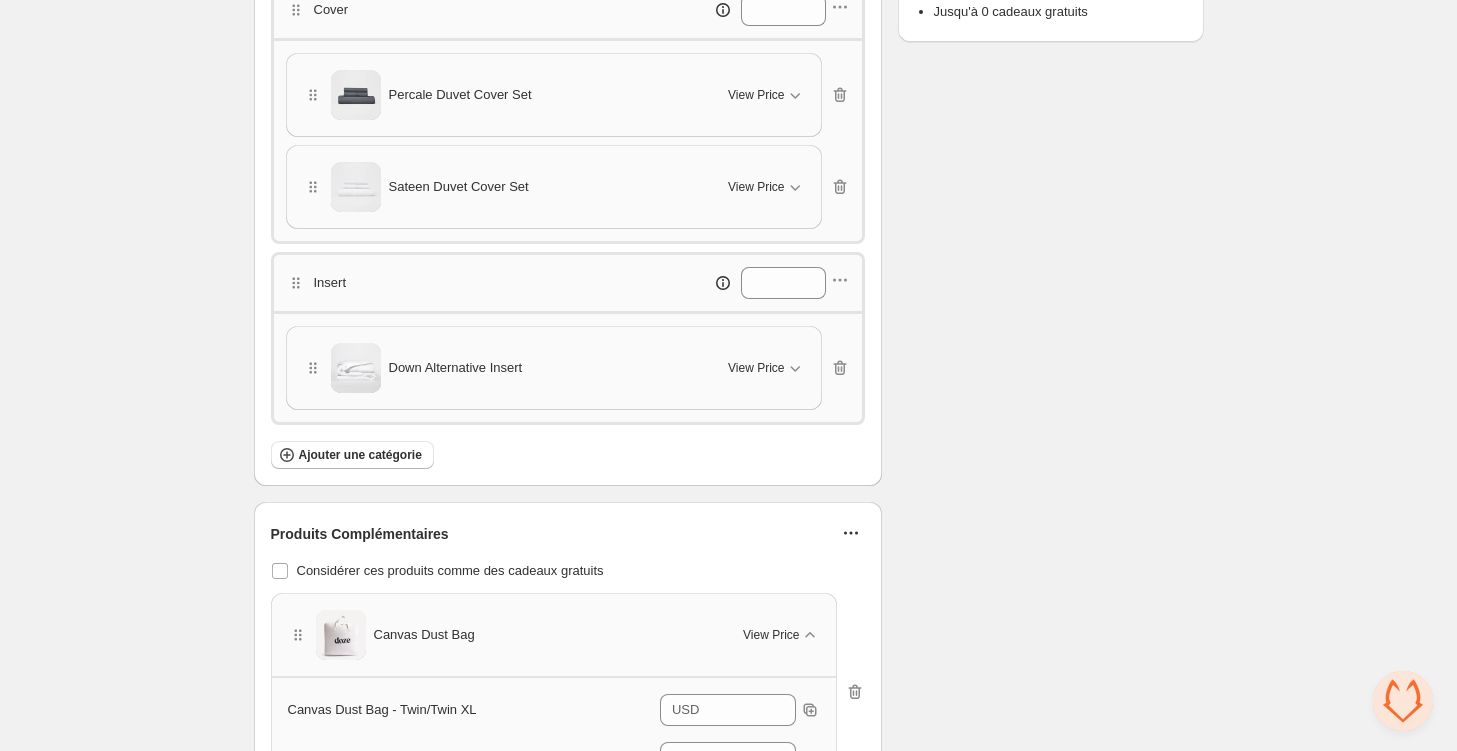 scroll, scrollTop: 591, scrollLeft: 0, axis: vertical 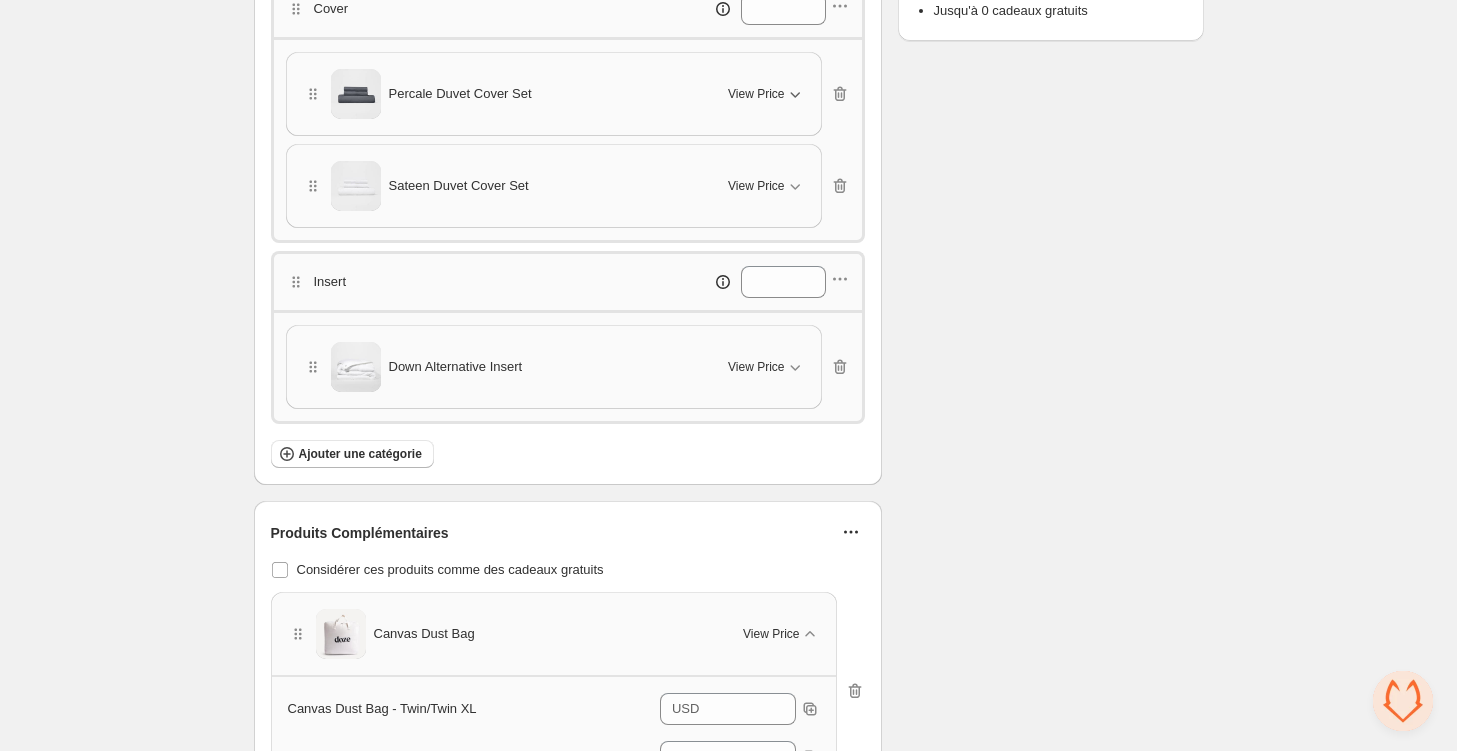 click on "View Price" at bounding box center (766, 94) 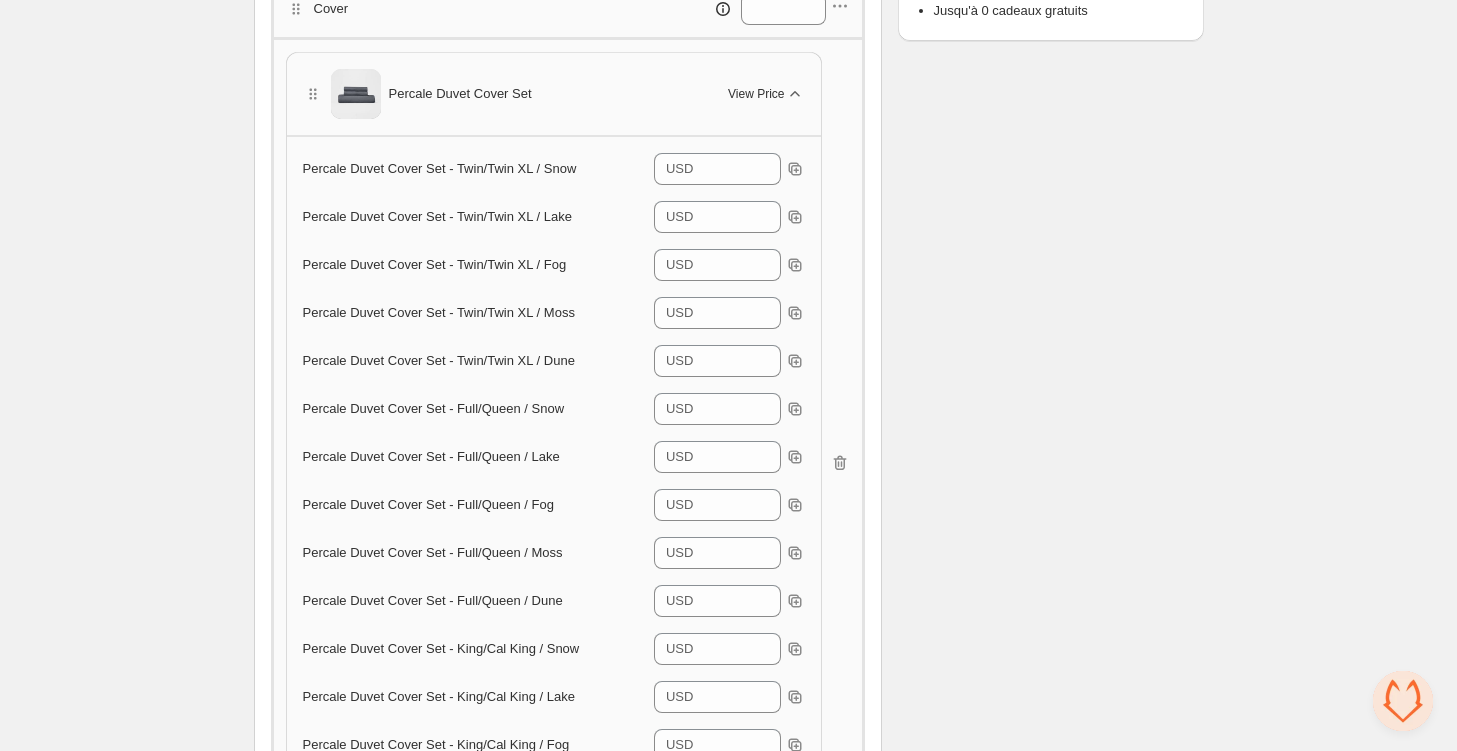 click on "View Price" at bounding box center (766, 94) 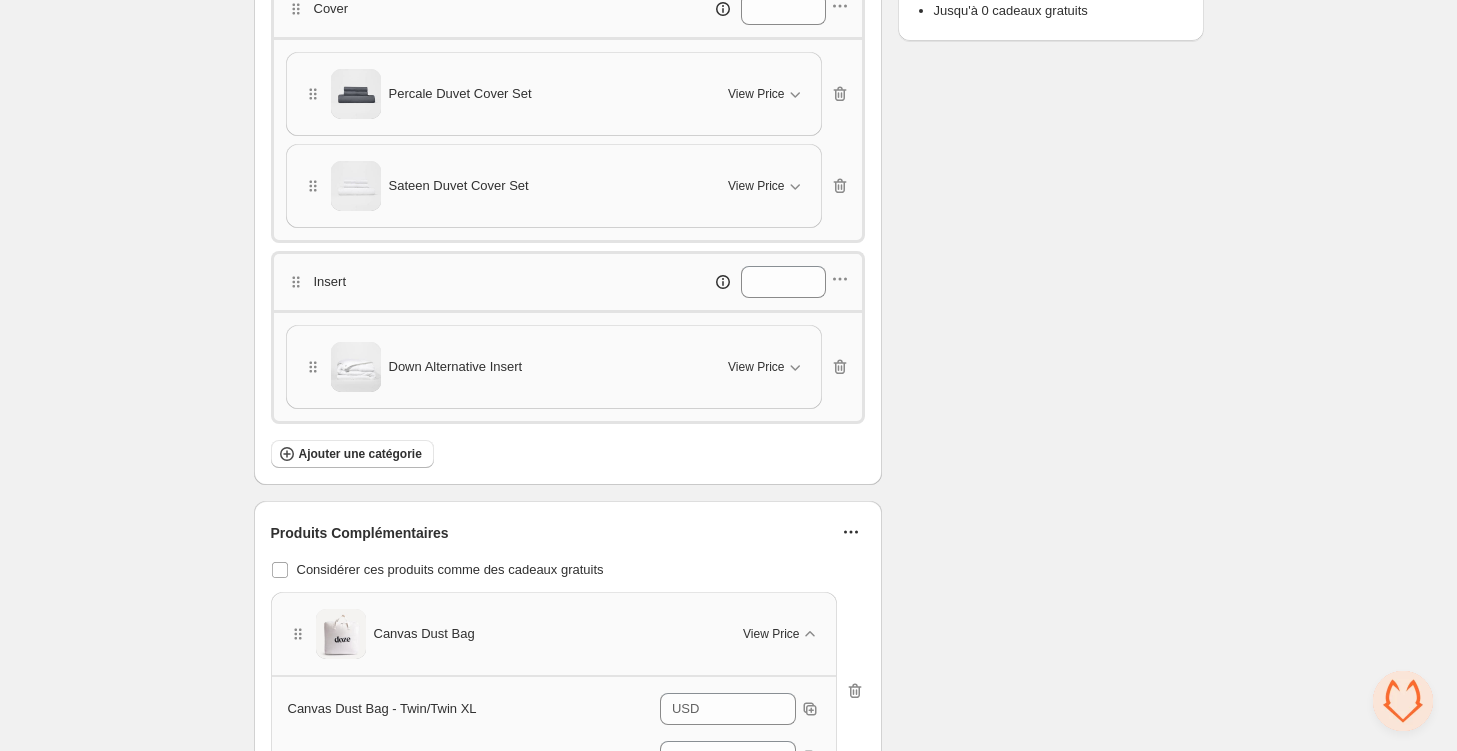 scroll, scrollTop: 673, scrollLeft: 0, axis: vertical 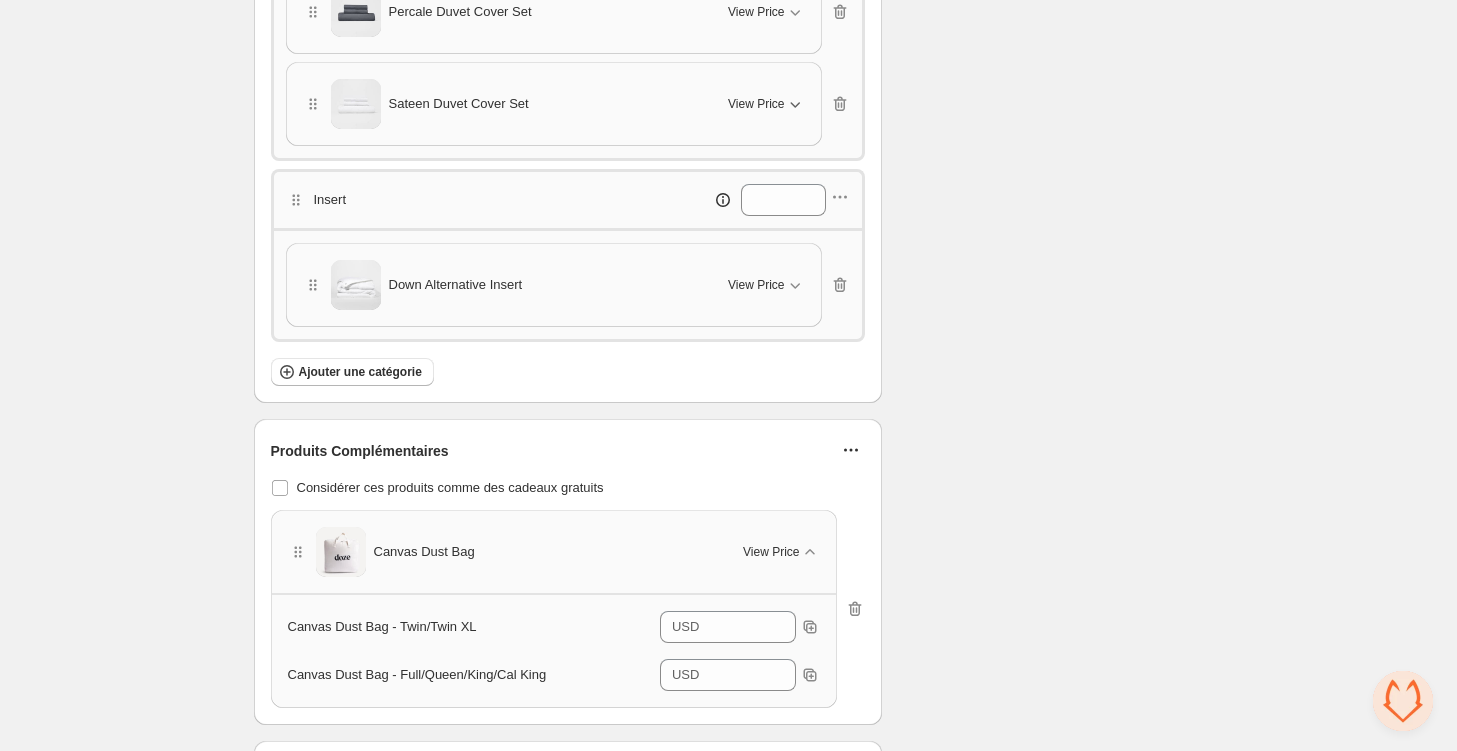 click on "View Price" at bounding box center (766, 104) 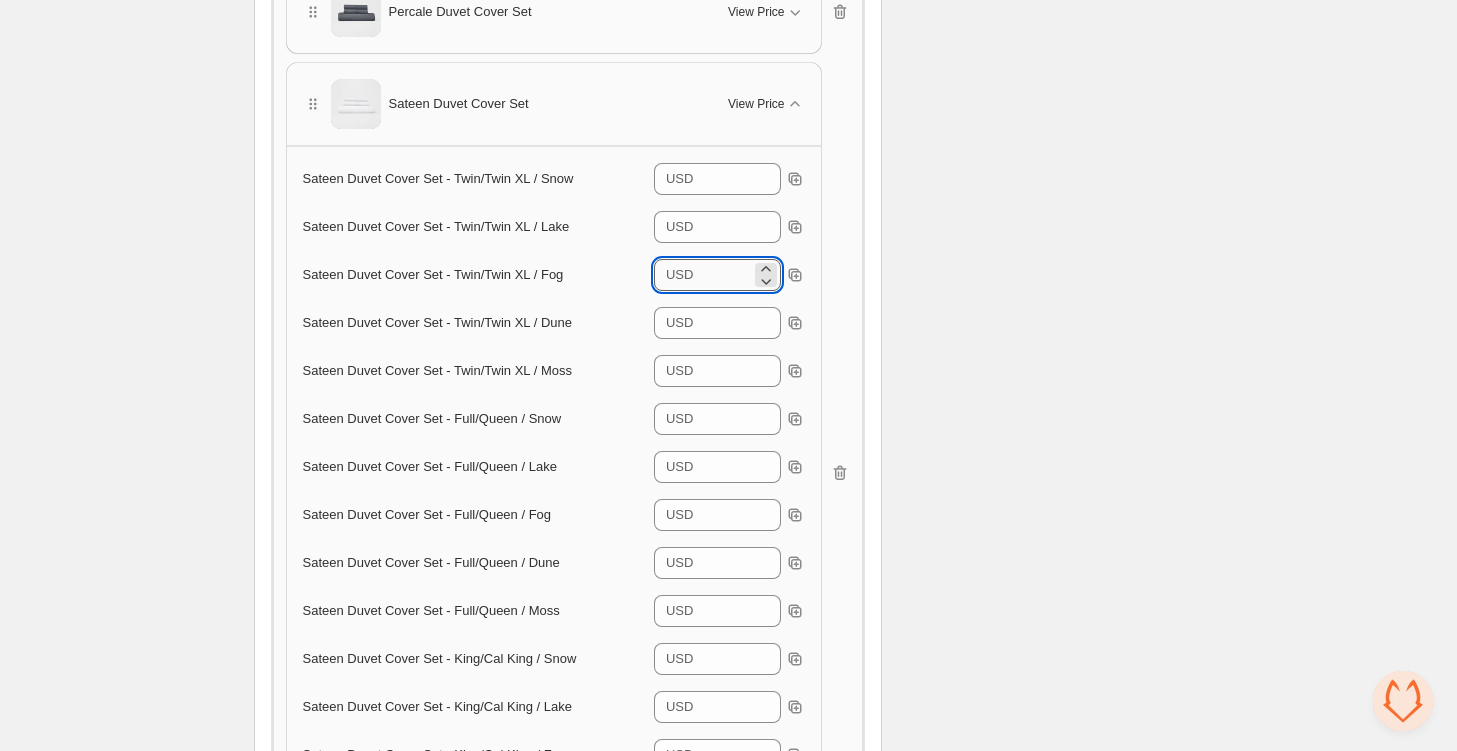 click on "******" at bounding box center [724, 275] 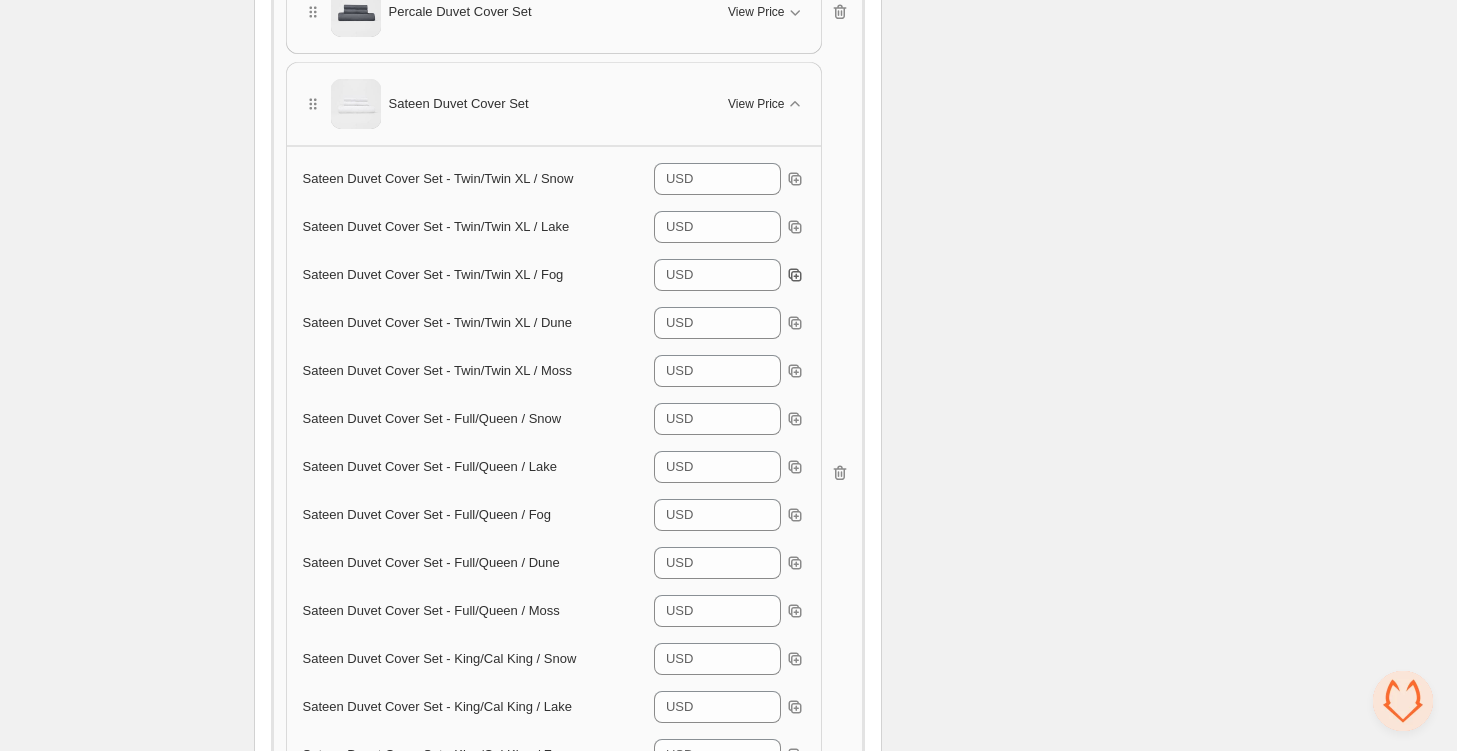 click 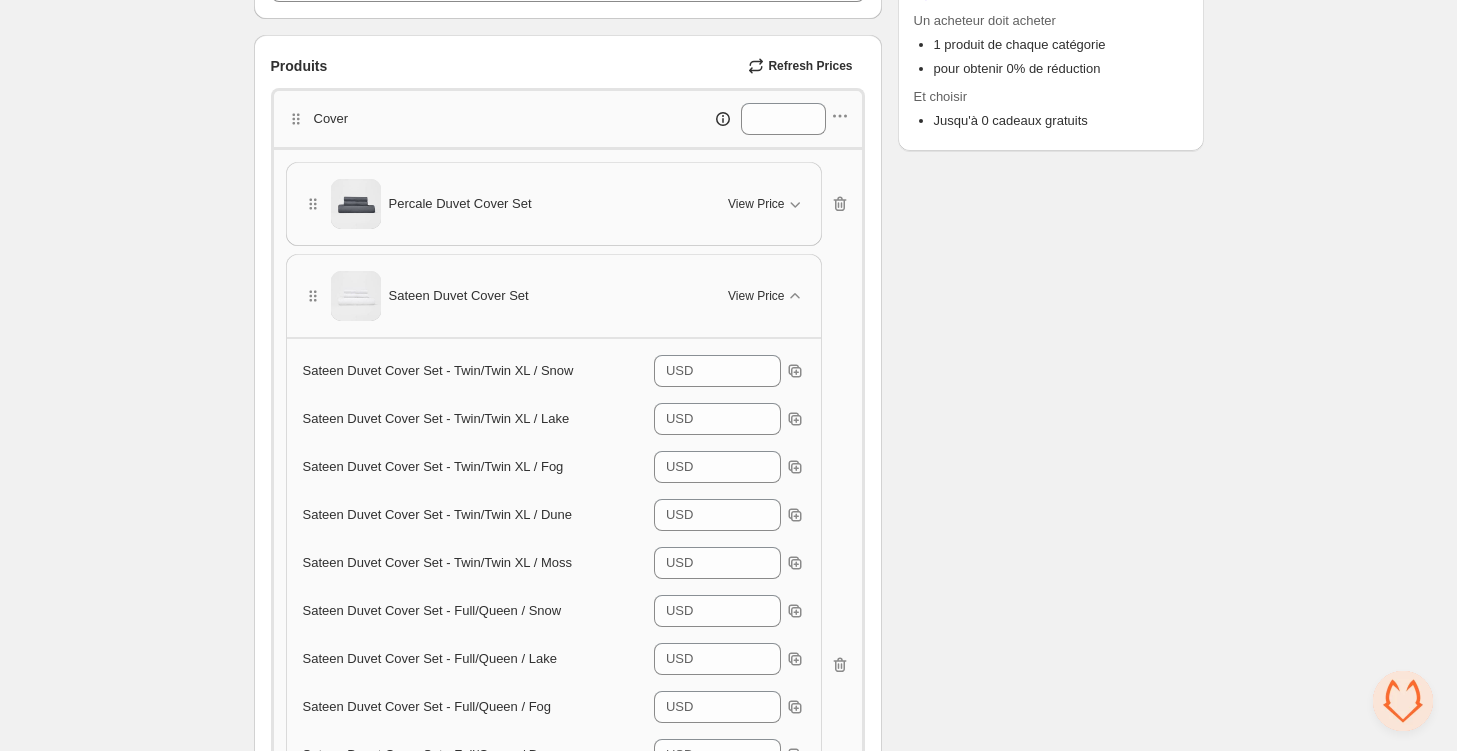 scroll, scrollTop: 440, scrollLeft: 0, axis: vertical 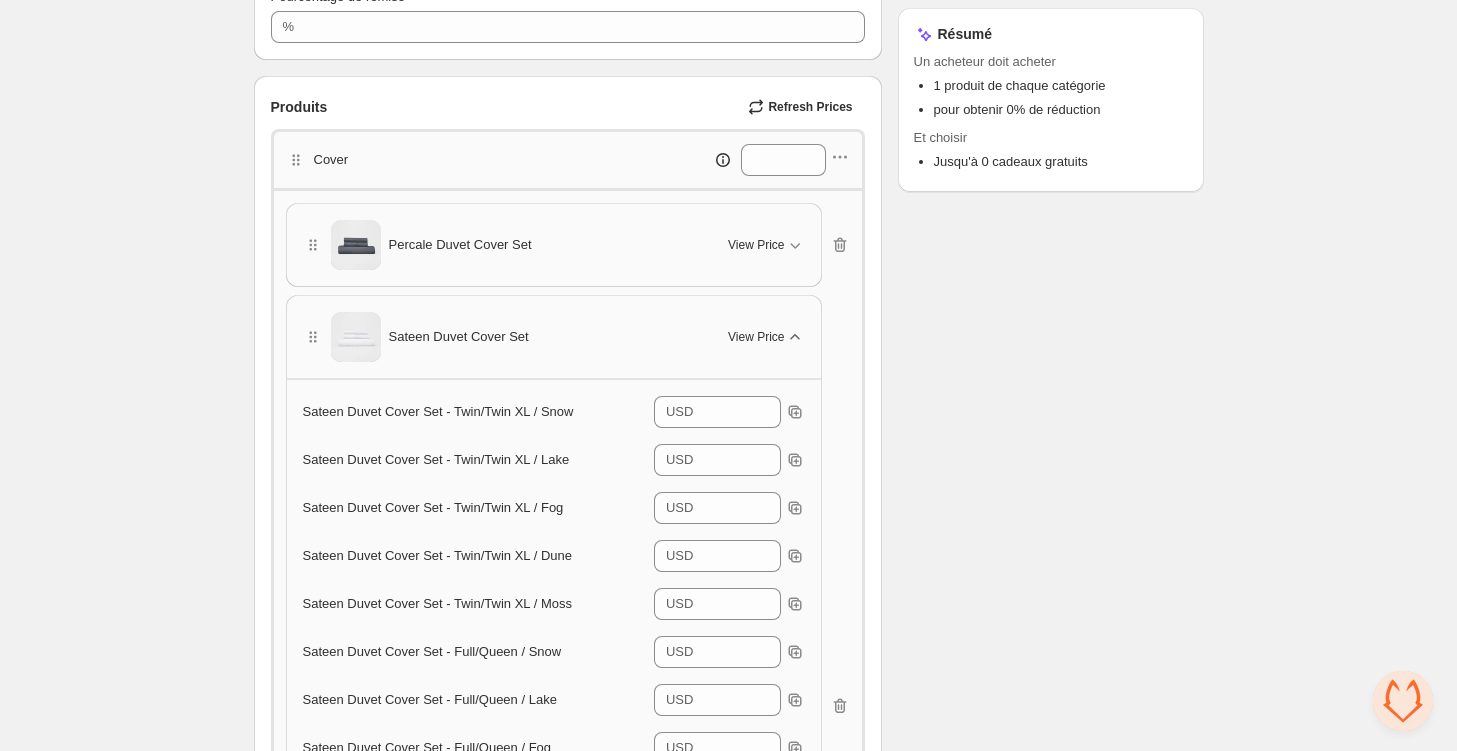 click on "View Price" at bounding box center [766, 337] 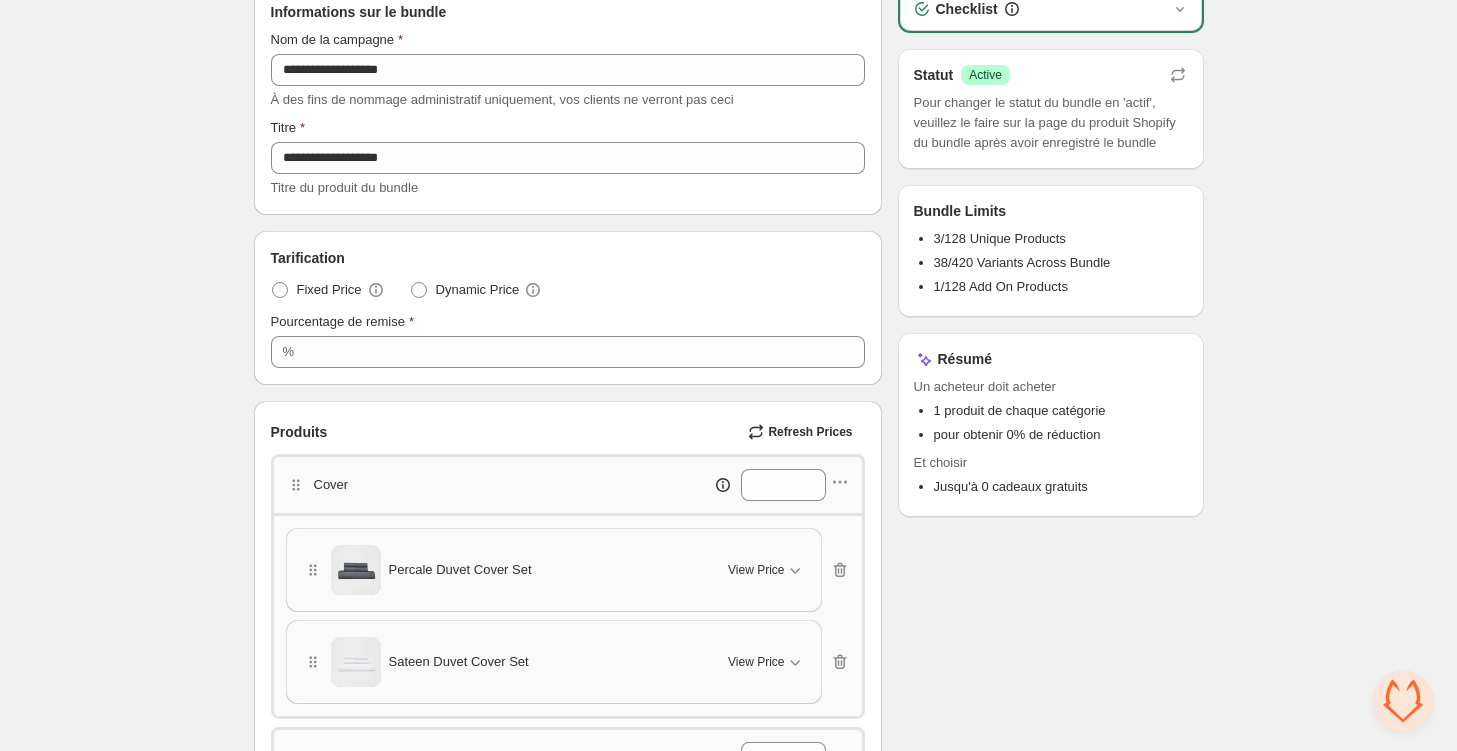 scroll, scrollTop: 0, scrollLeft: 0, axis: both 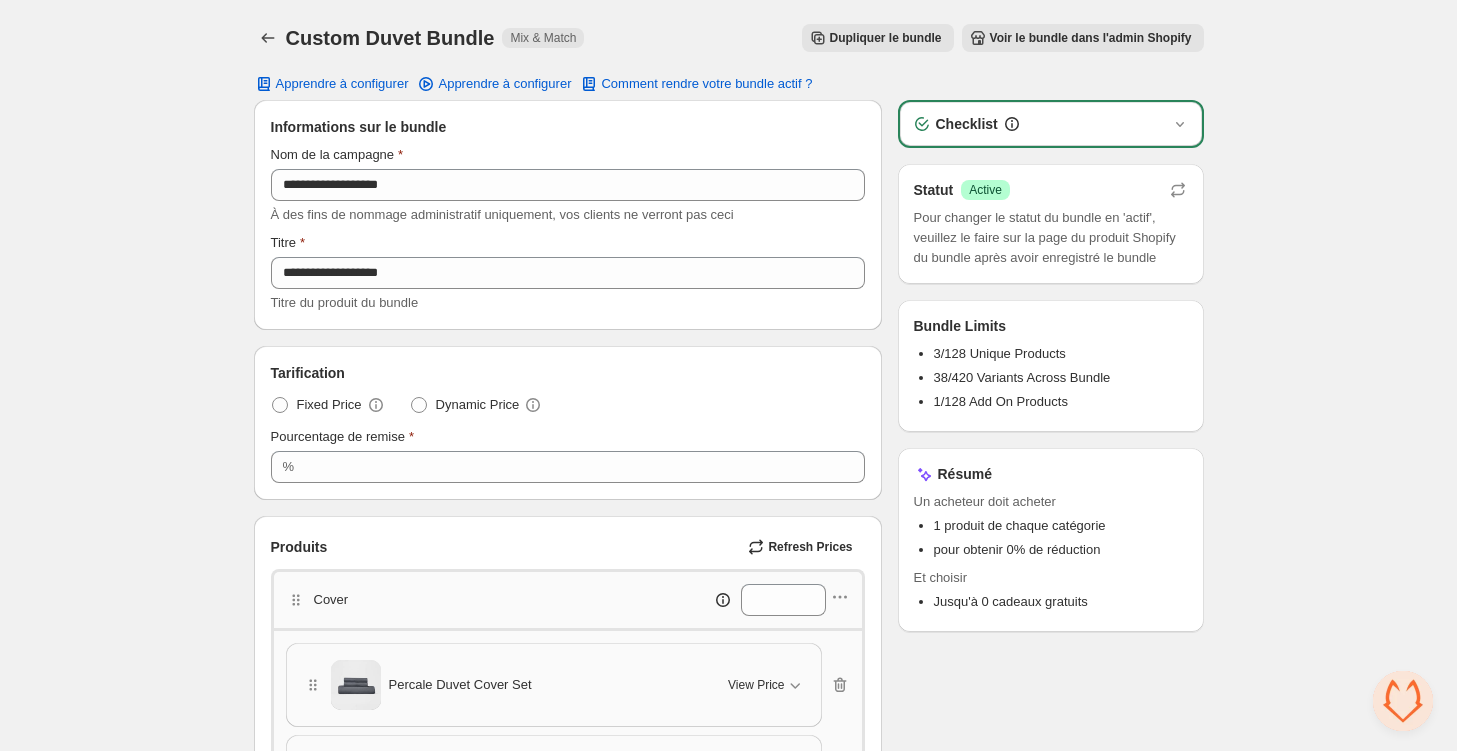 click on "Informations sur le bundle" at bounding box center [568, 127] 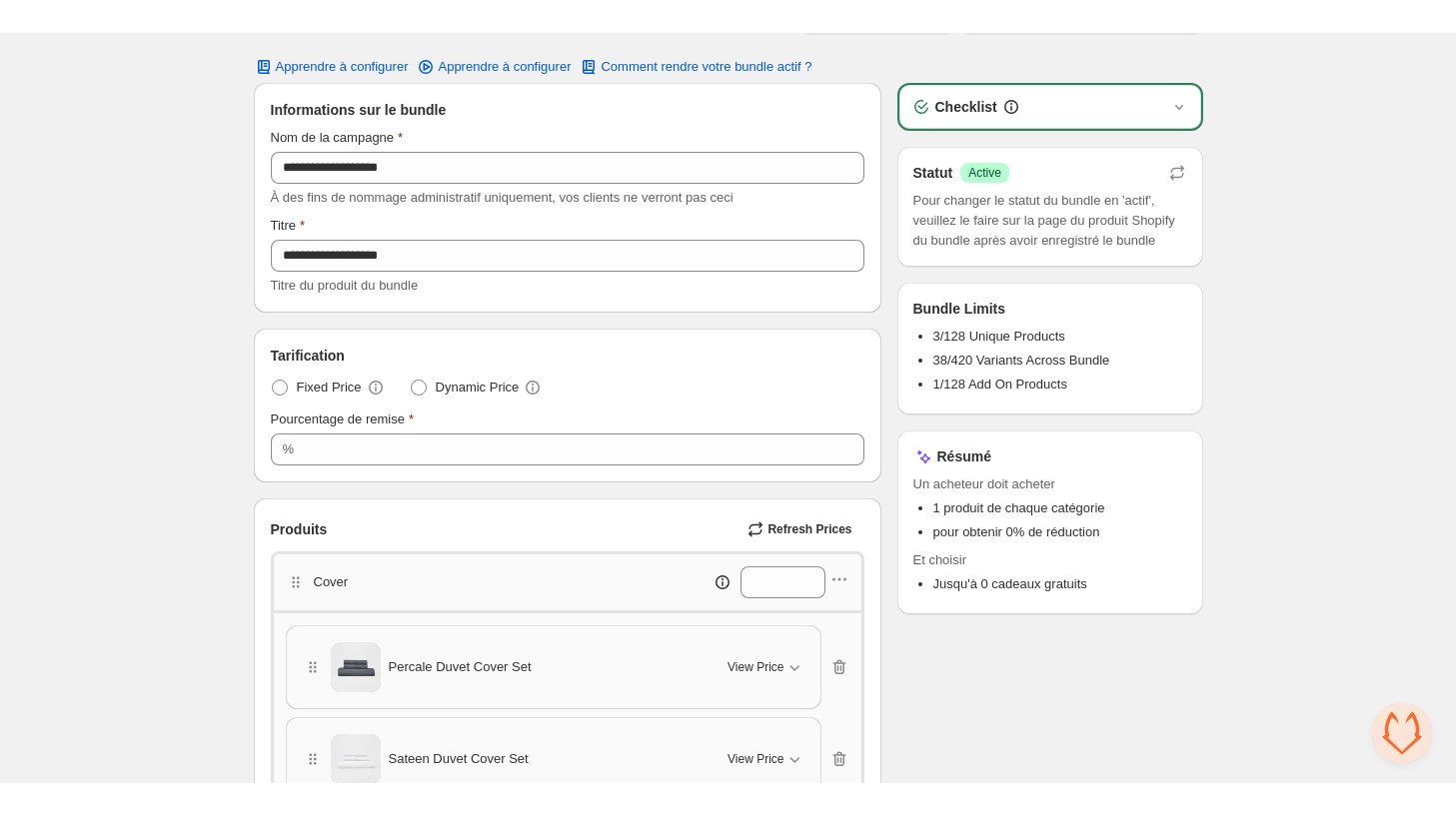 scroll, scrollTop: 51, scrollLeft: 0, axis: vertical 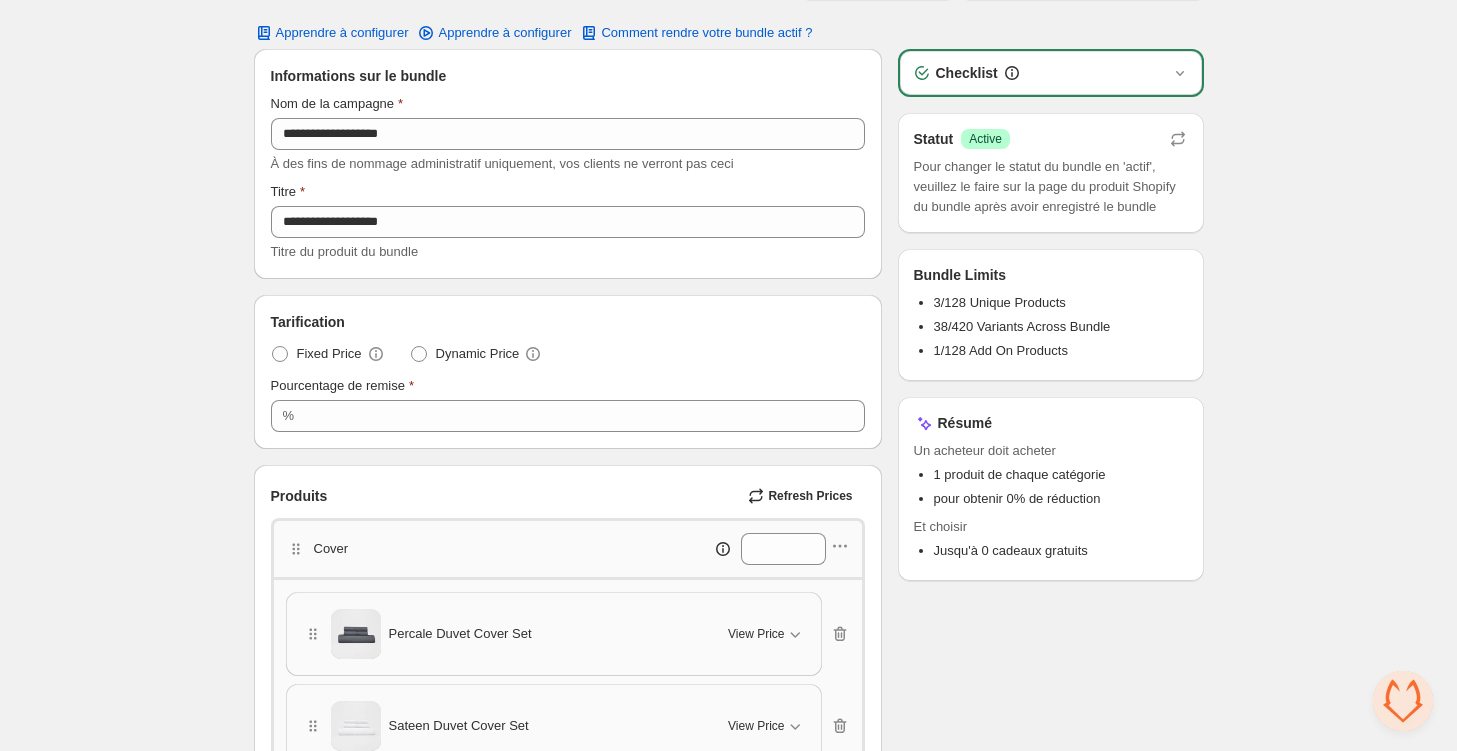 click on "**********" at bounding box center [729, 765] 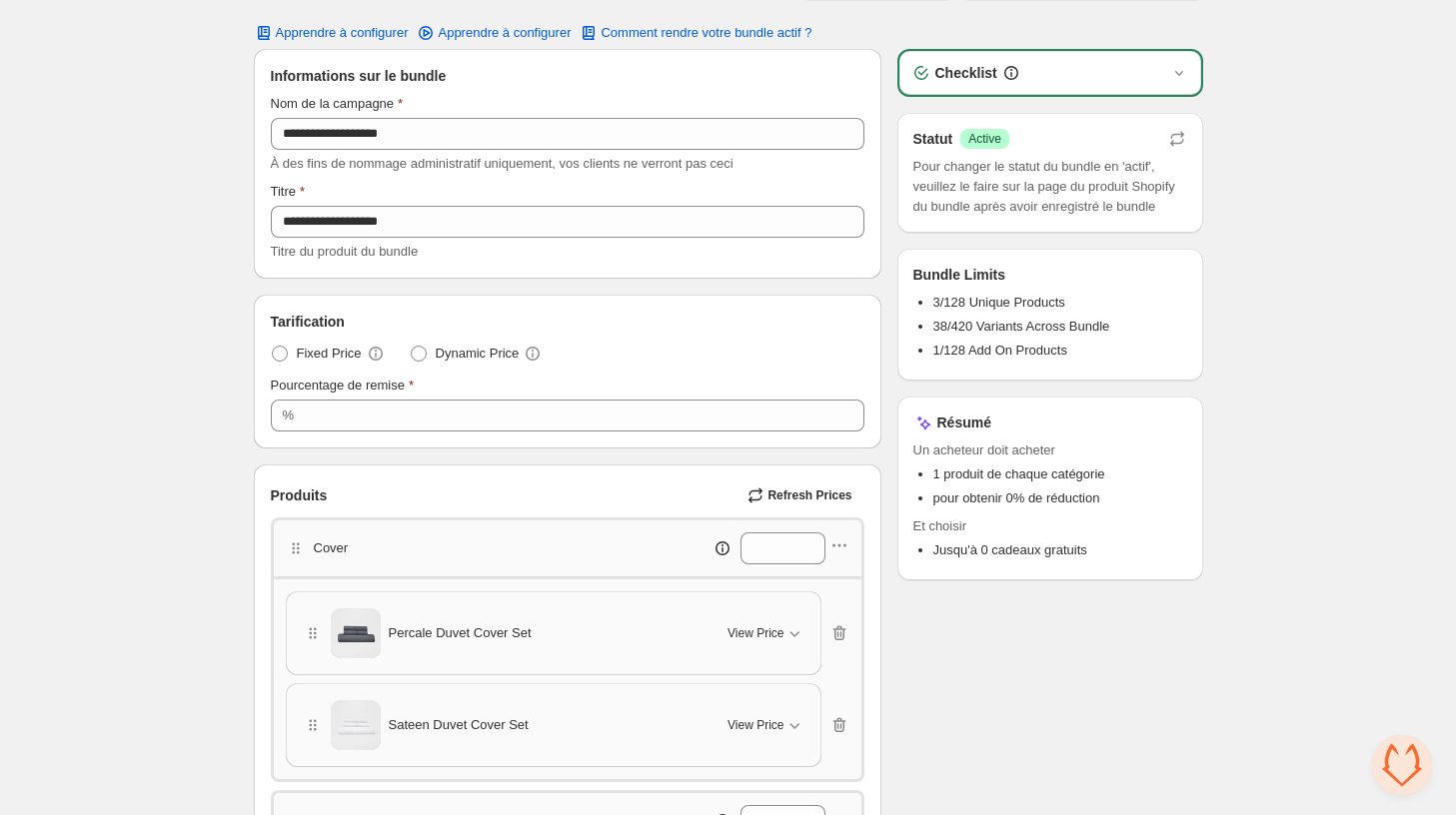 click on "Custom Duvet Bundle. This page is ready Custom Duvet Bundle Mix & Match Dupliquer le bundle Voir le bundle dans l'admin Shopify More actions Dupliquer le bundle Voir le bundle dans l'admin Shopify" at bounding box center [728, -13] 